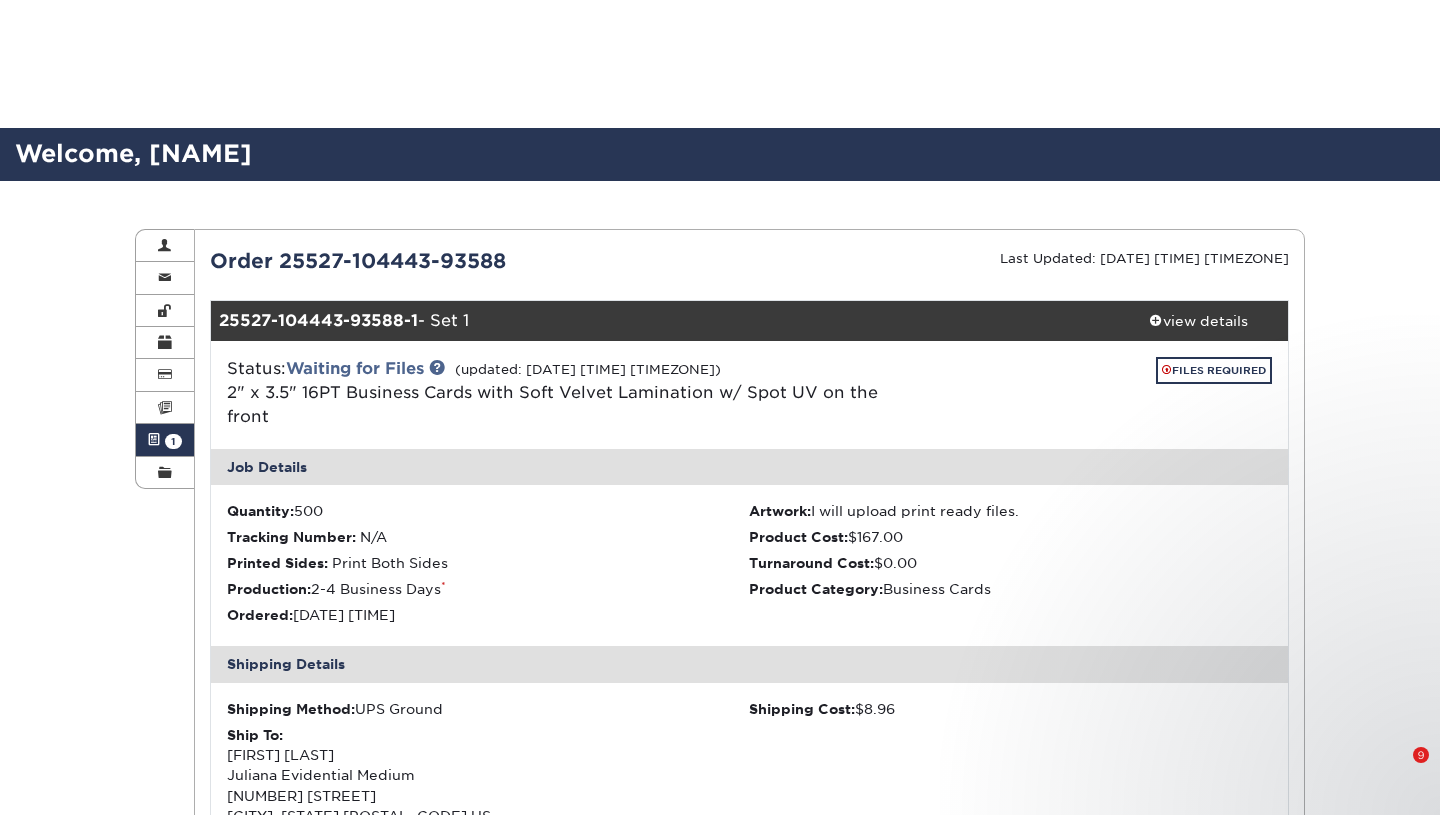 scroll, scrollTop: 650, scrollLeft: 0, axis: vertical 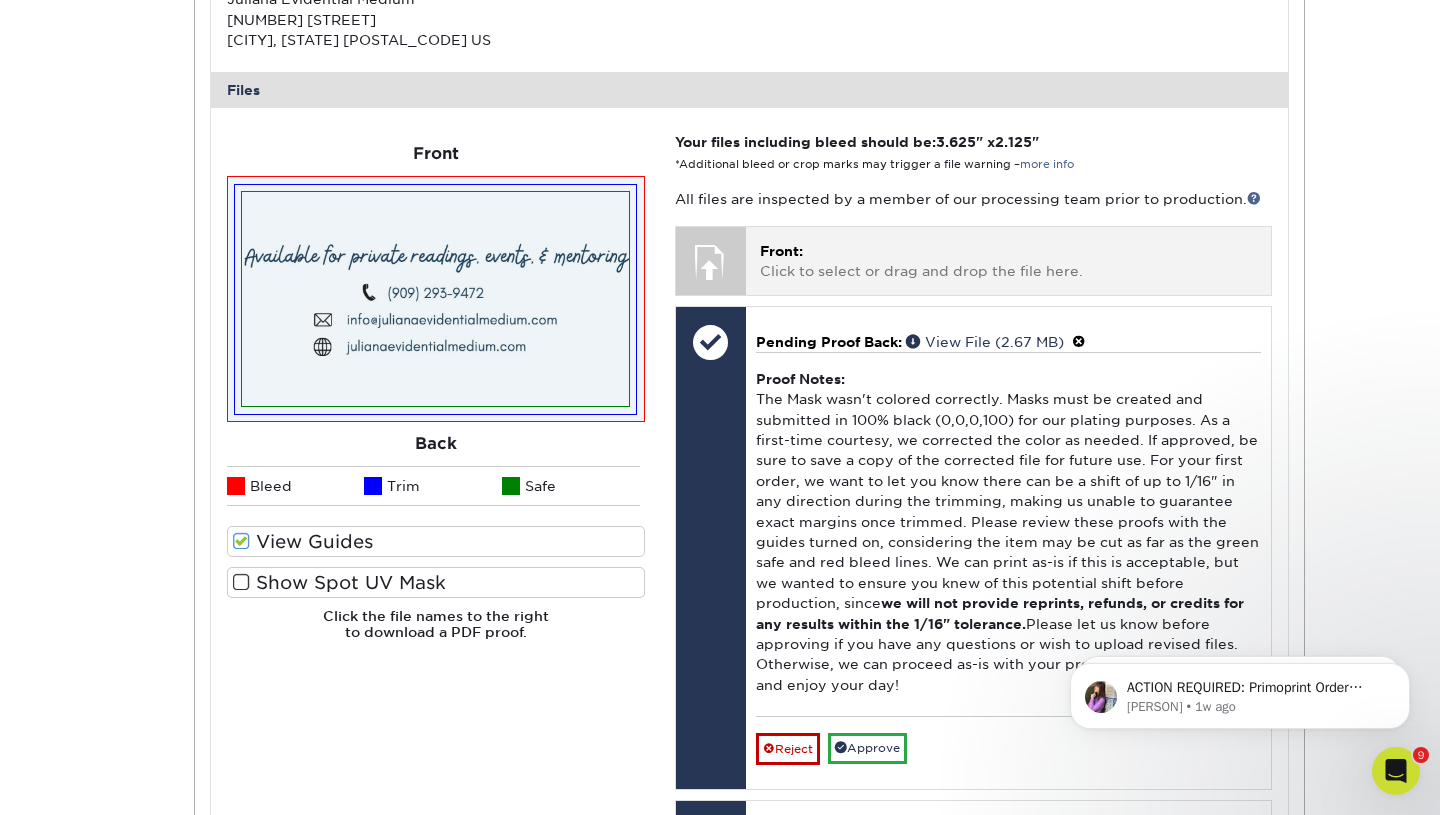 click on "Front: Click to select or drag and drop the file here." at bounding box center [1008, 261] 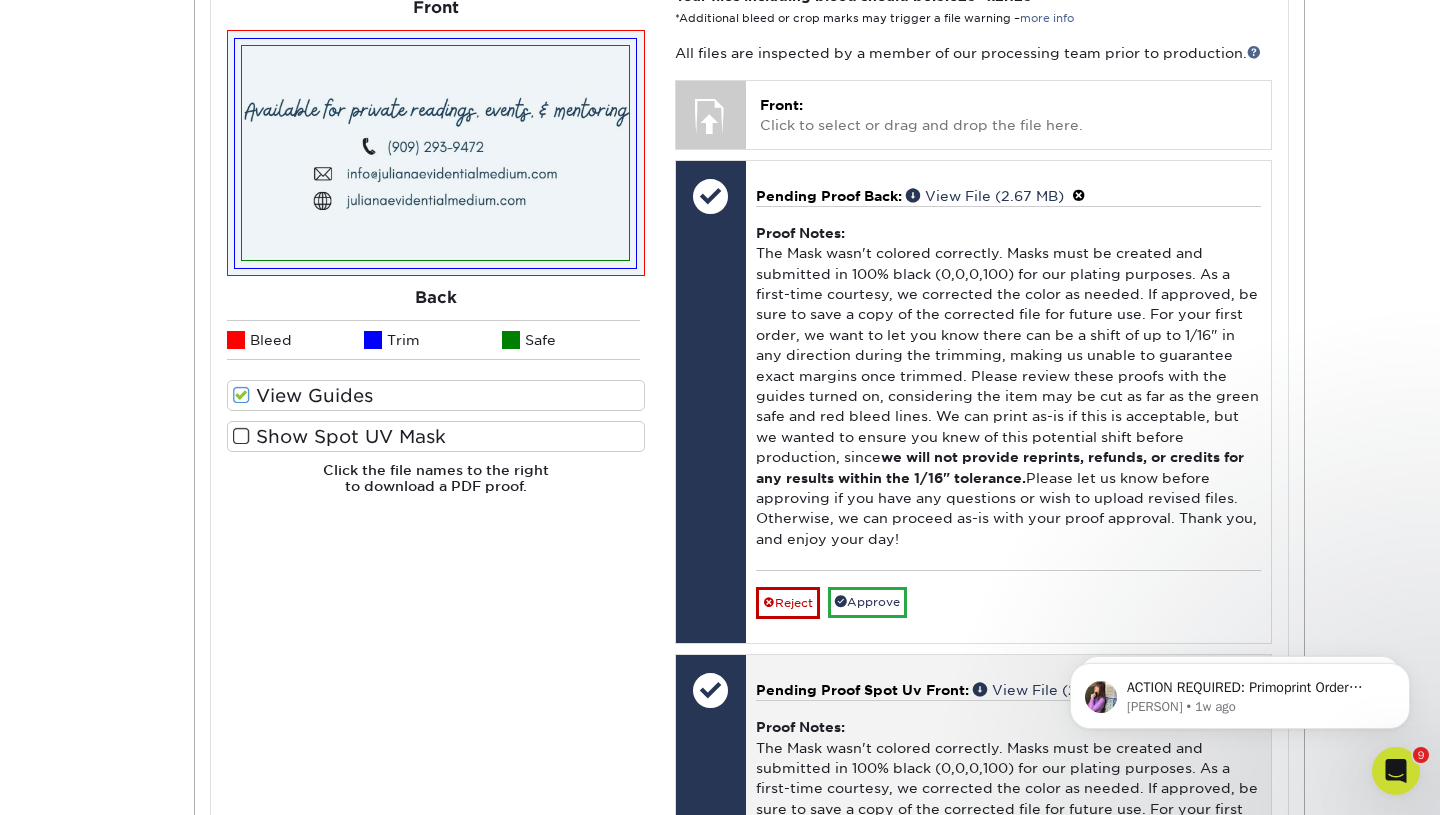 scroll, scrollTop: 925, scrollLeft: 0, axis: vertical 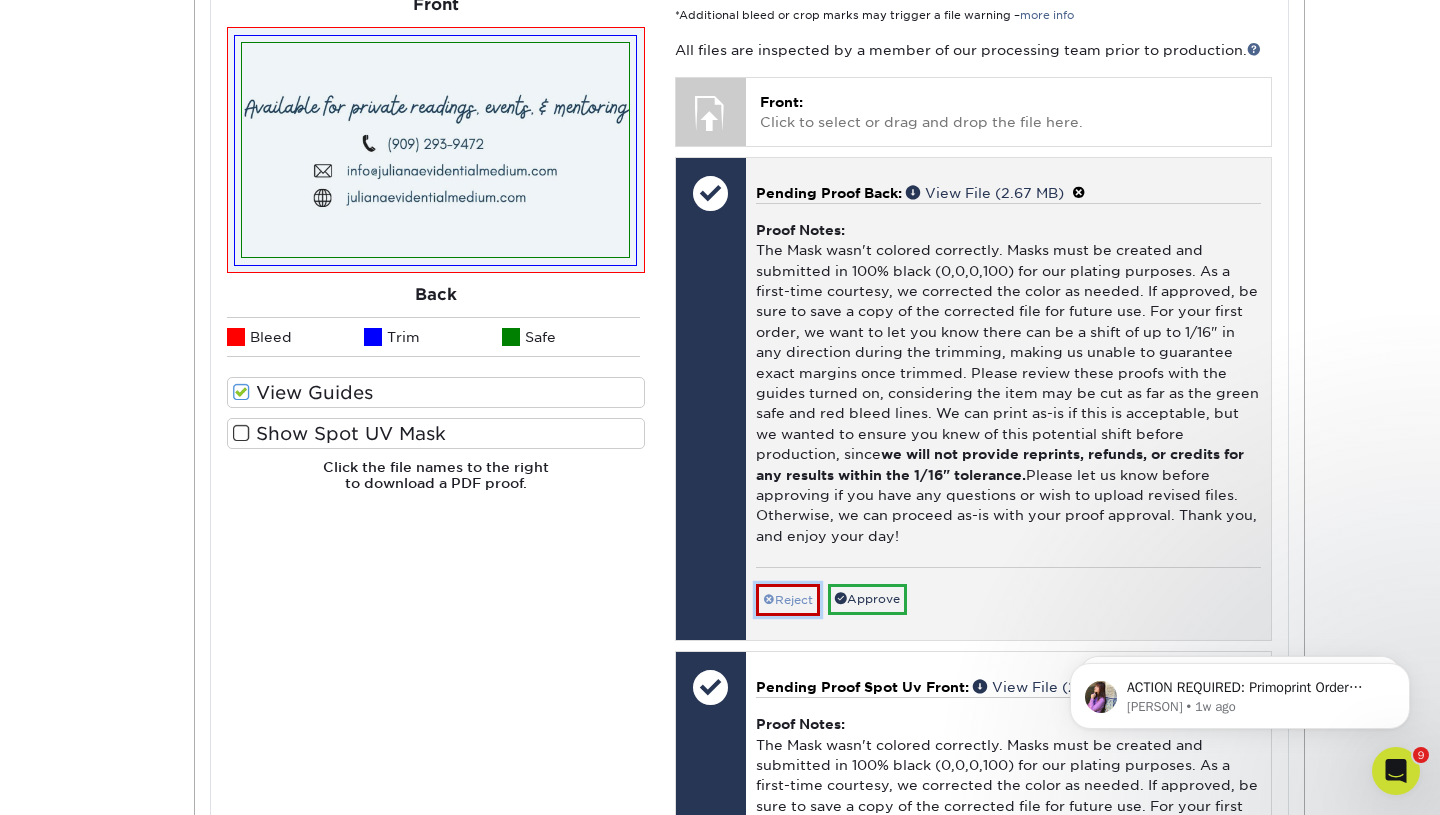 click on "Reject" at bounding box center (788, 600) 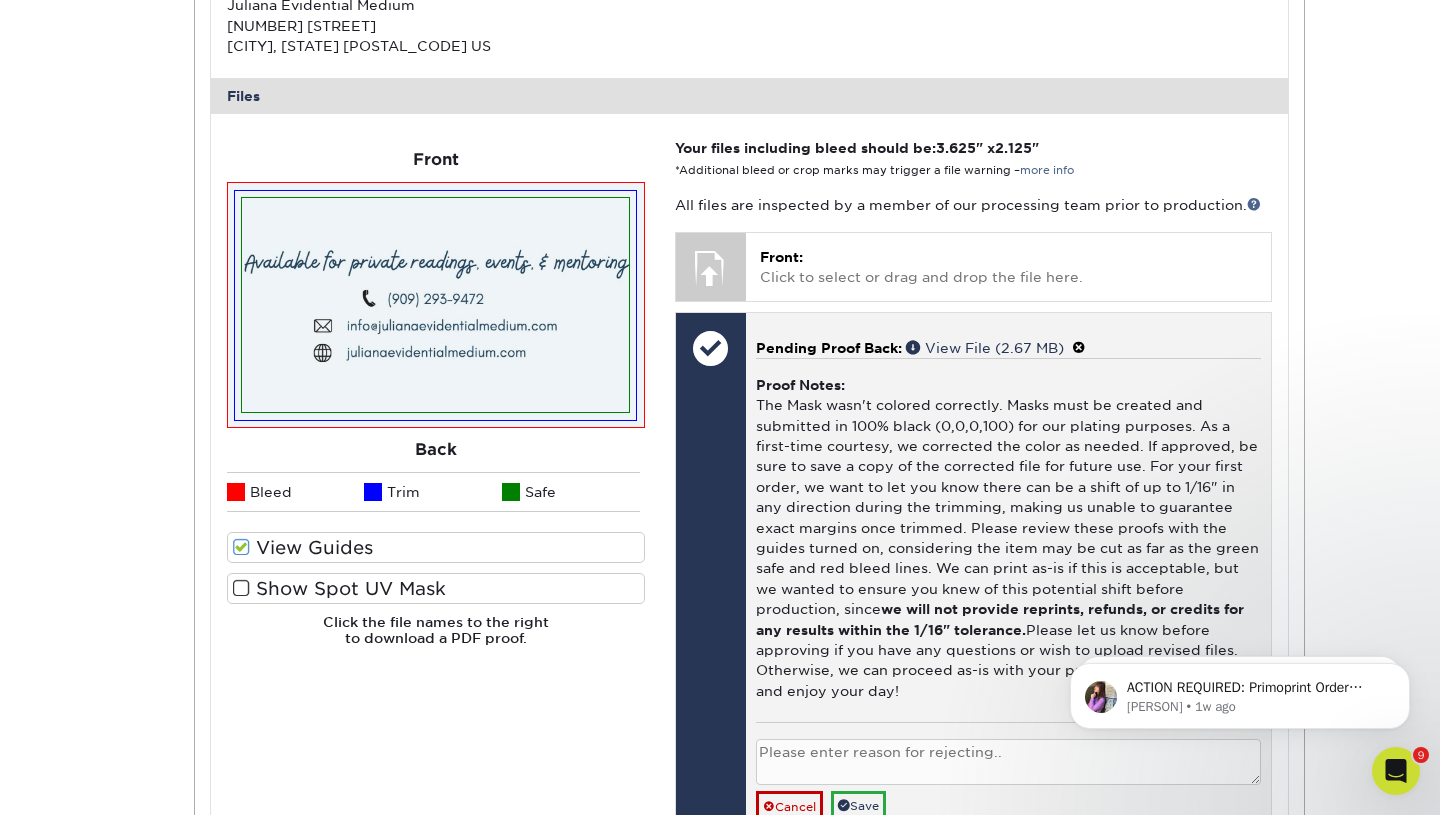 scroll, scrollTop: 716, scrollLeft: 0, axis: vertical 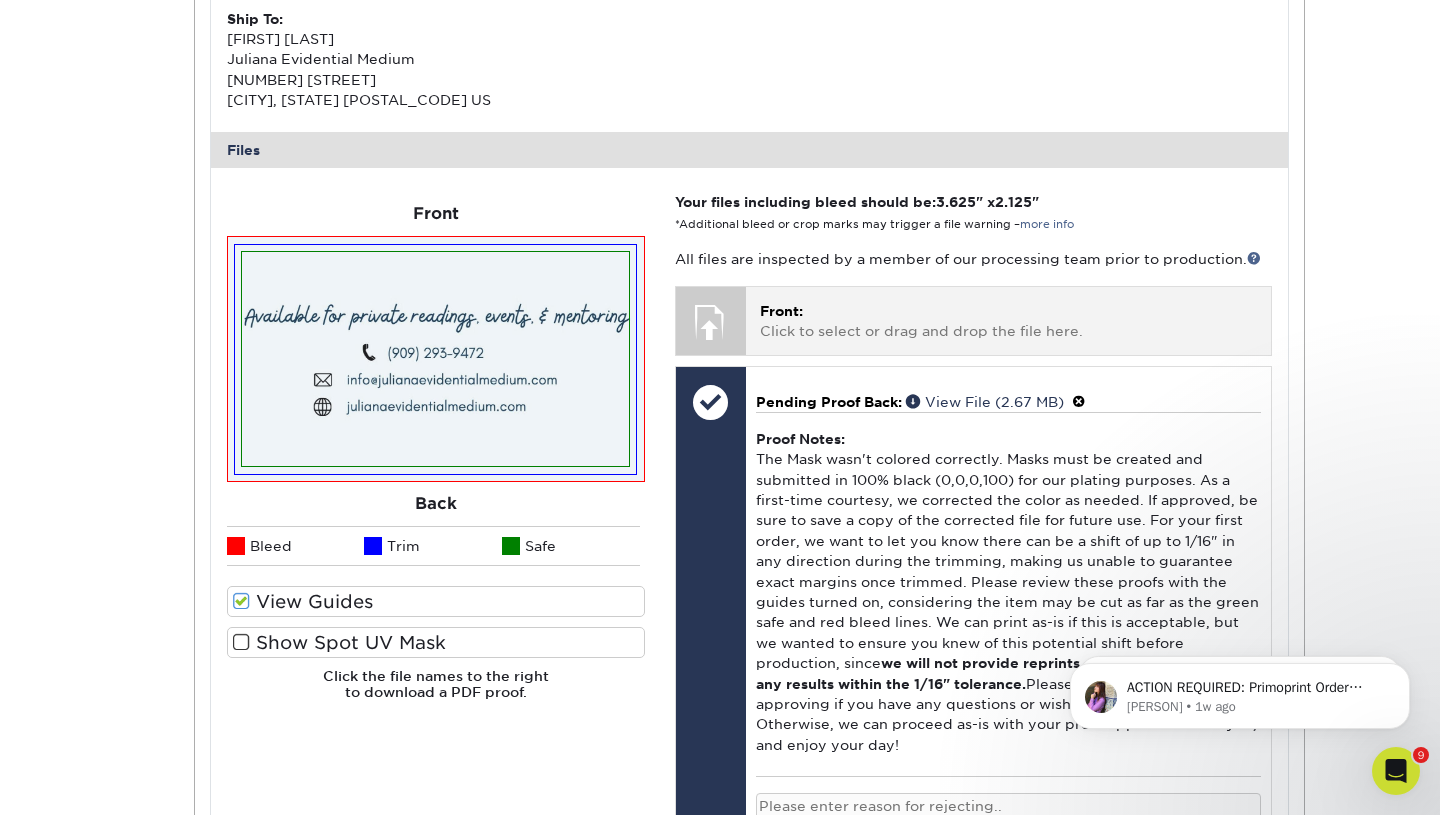 click at bounding box center [711, 322] 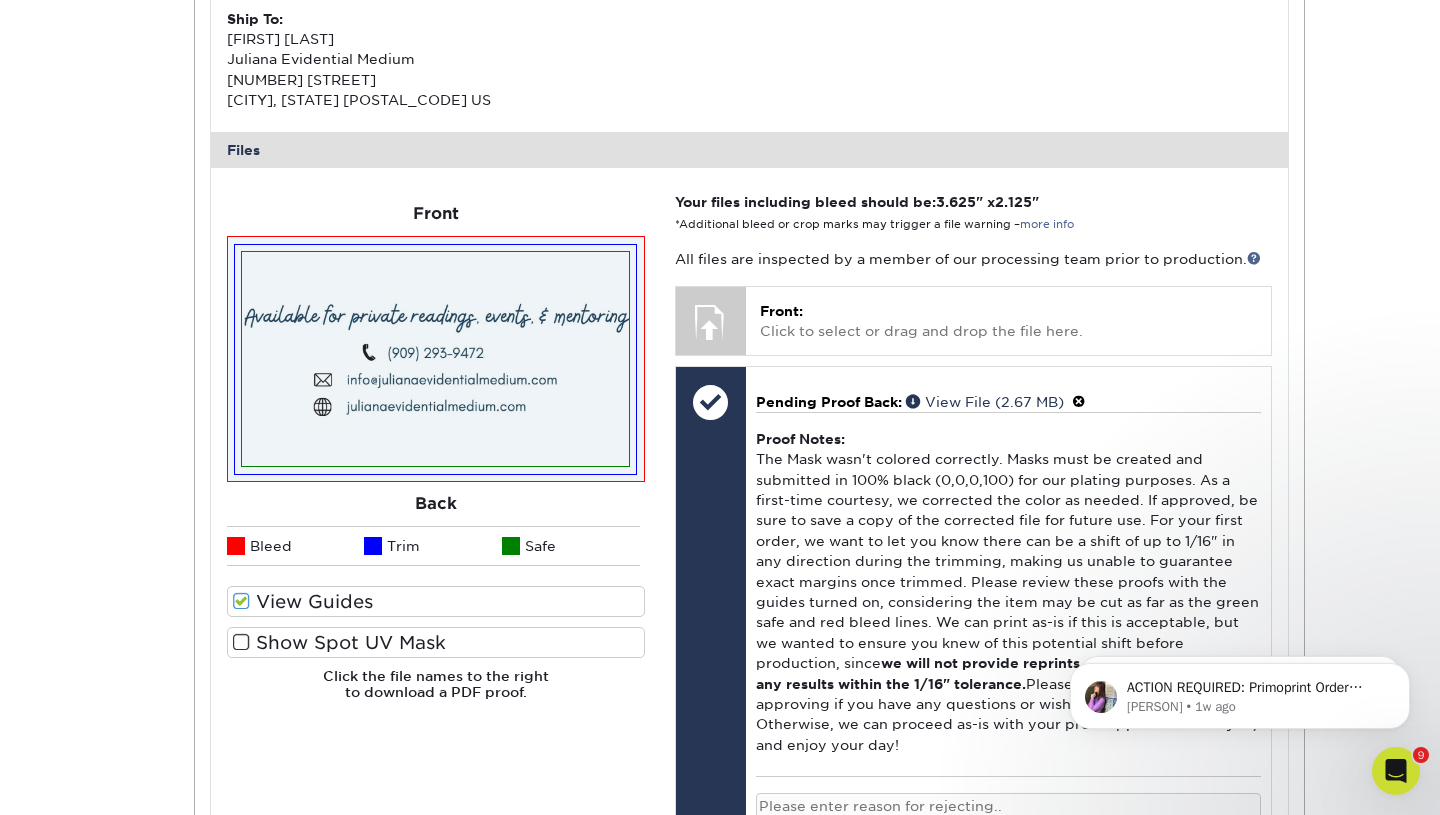 click at bounding box center [435, 359] 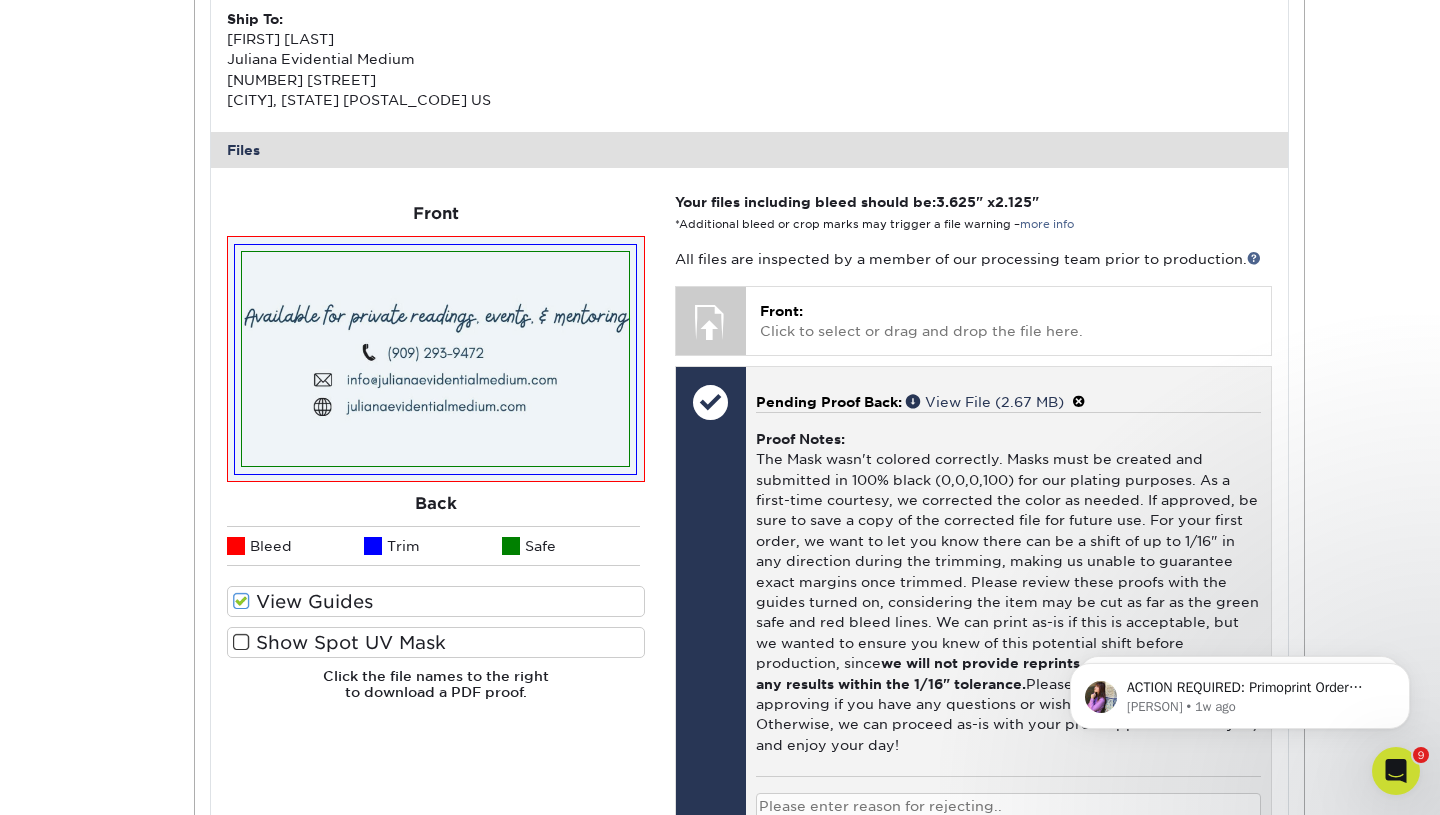 click at bounding box center [711, 402] 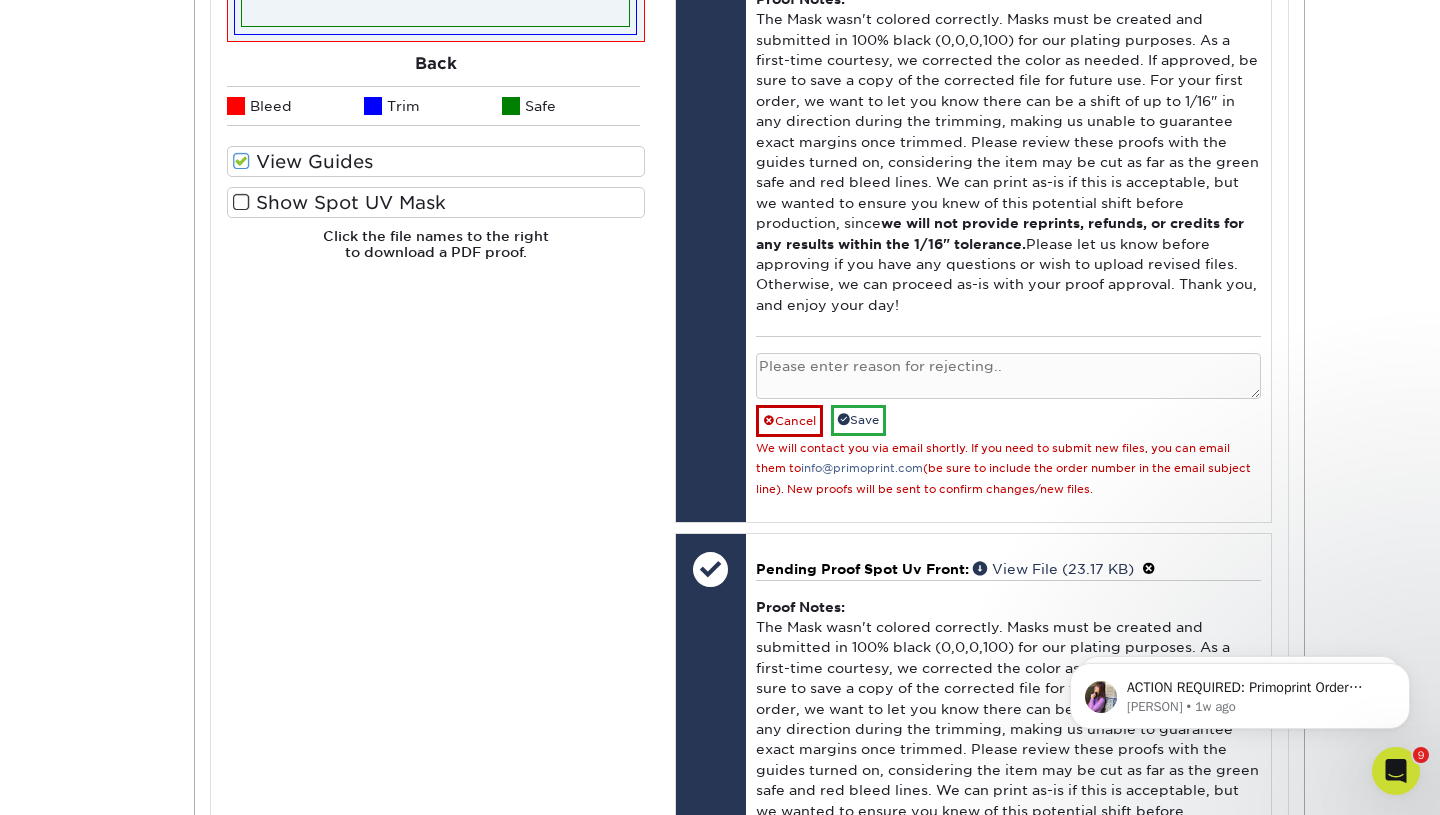 scroll, scrollTop: 1157, scrollLeft: 0, axis: vertical 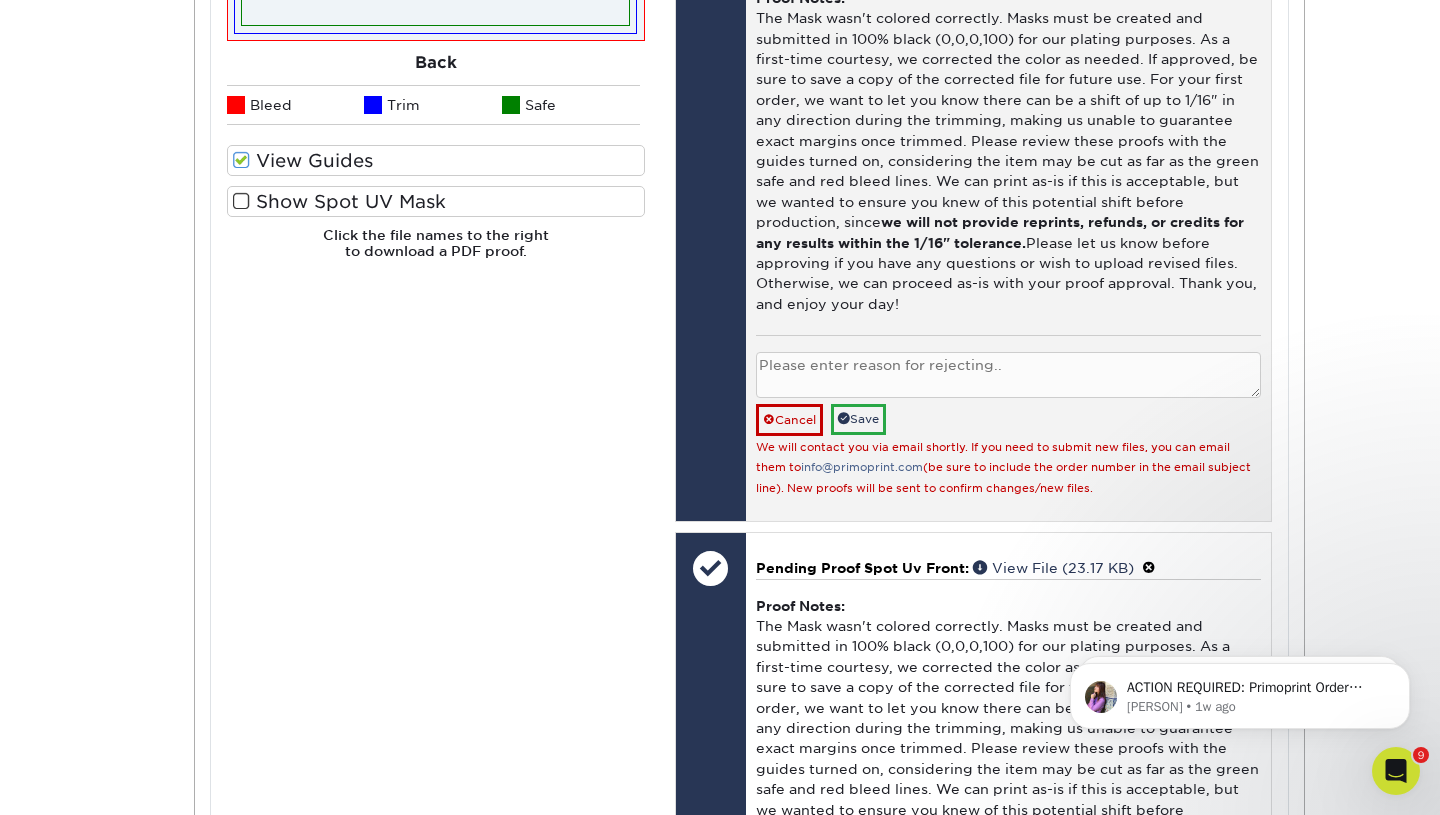click at bounding box center (1008, 375) 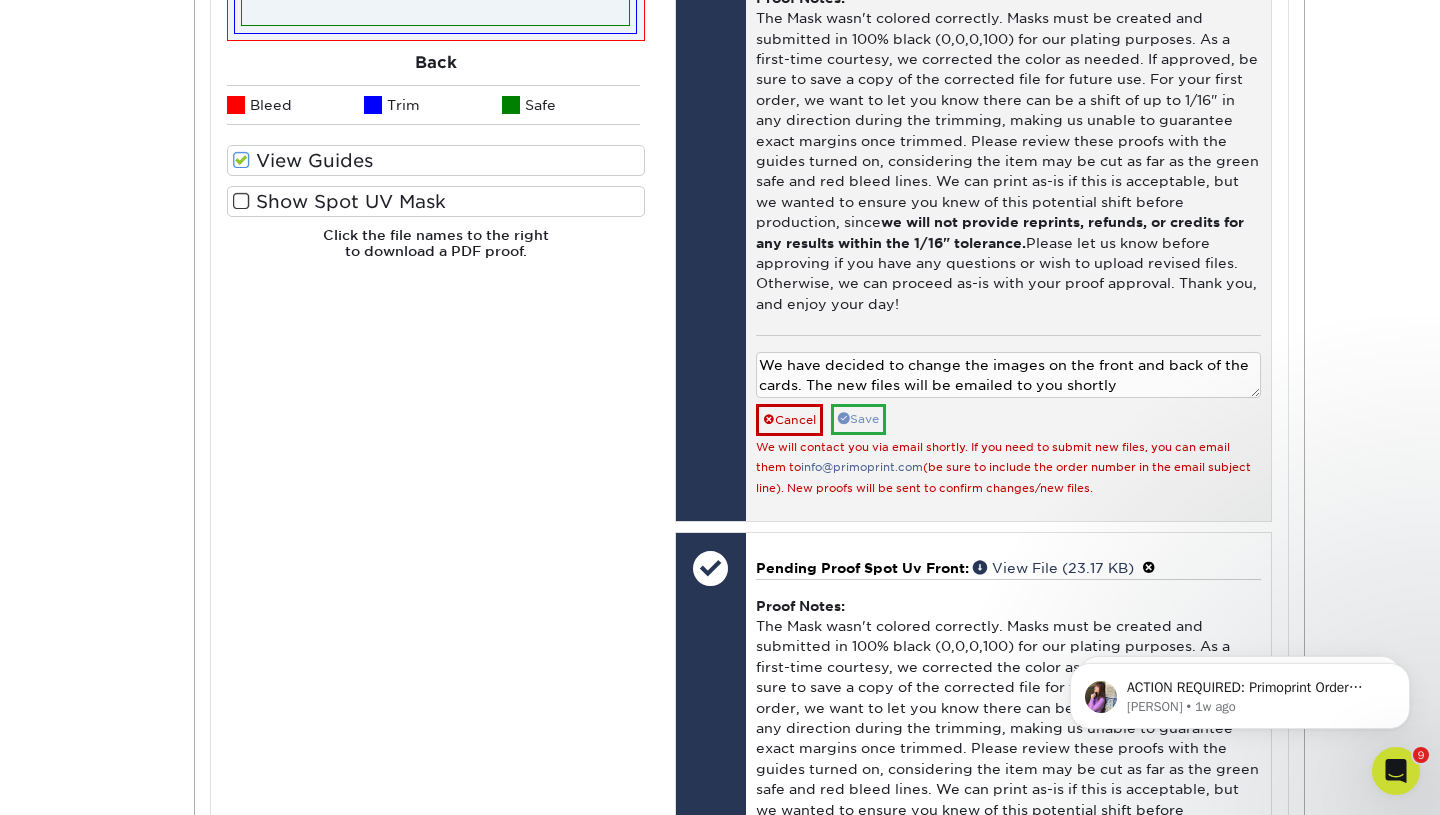 type on "We have decided to change the images on the front and back of the cards. The new files will be emailed to you shortly" 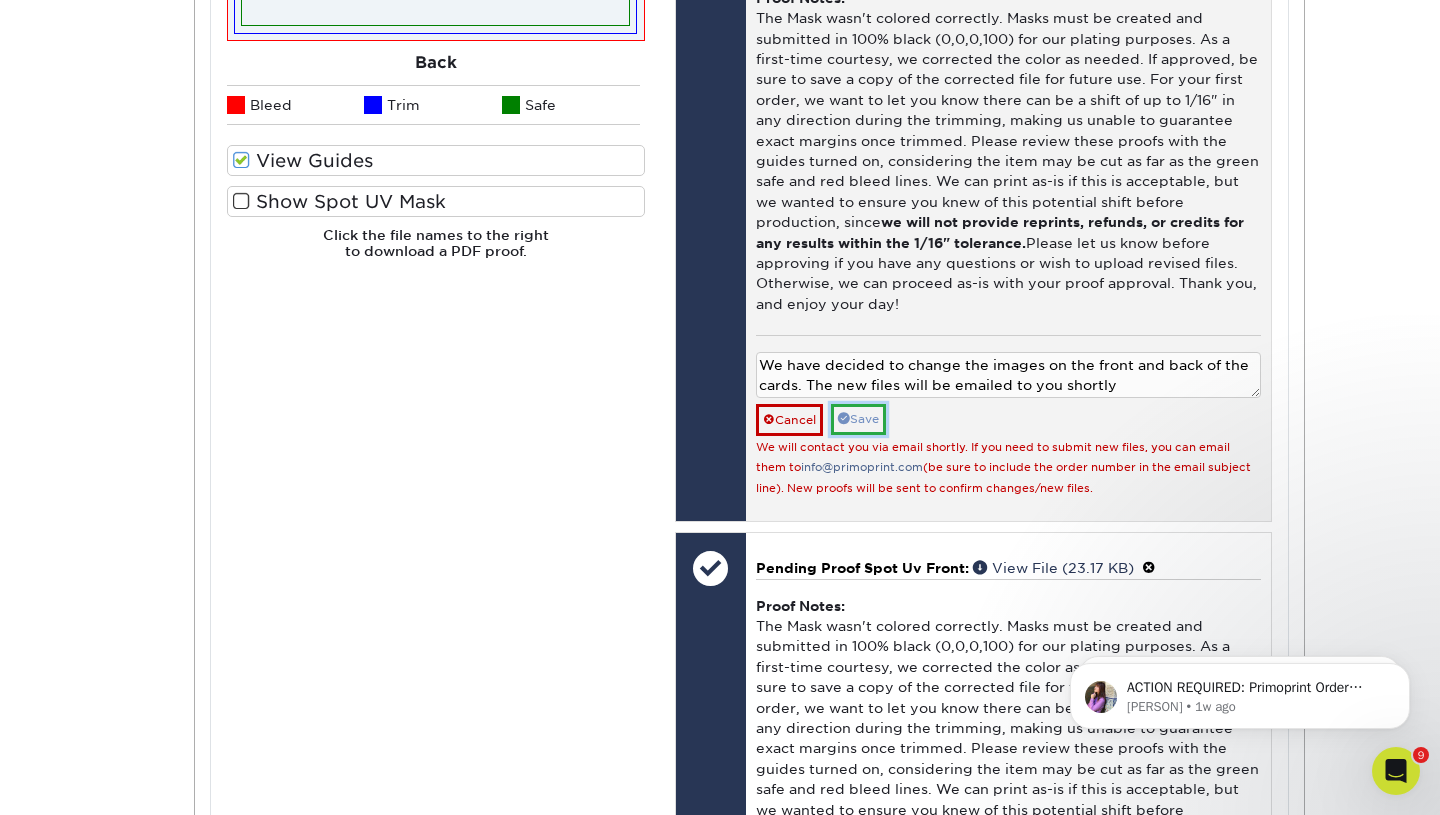 click on "Save" at bounding box center (858, 419) 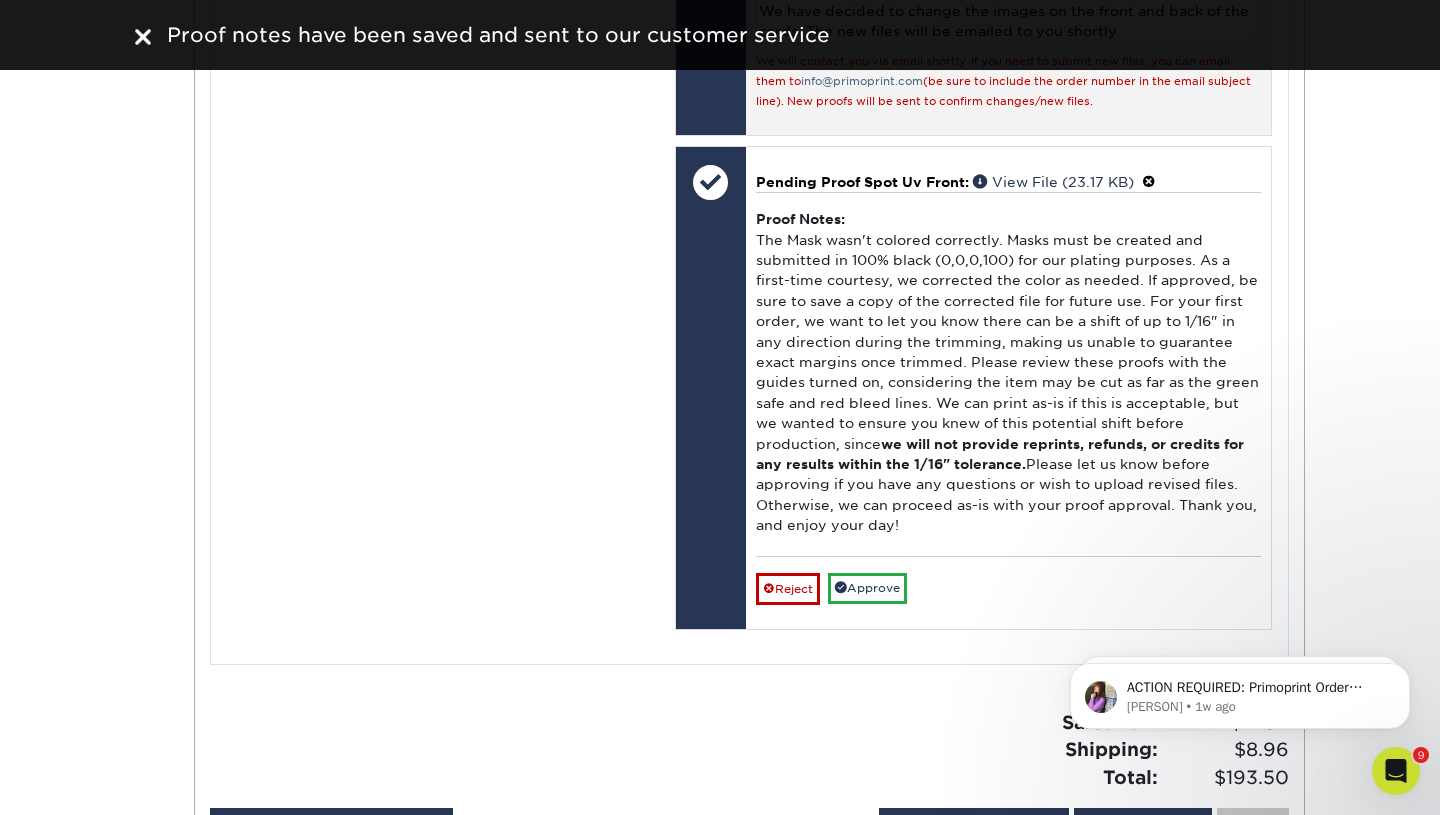 scroll, scrollTop: 1526, scrollLeft: 0, axis: vertical 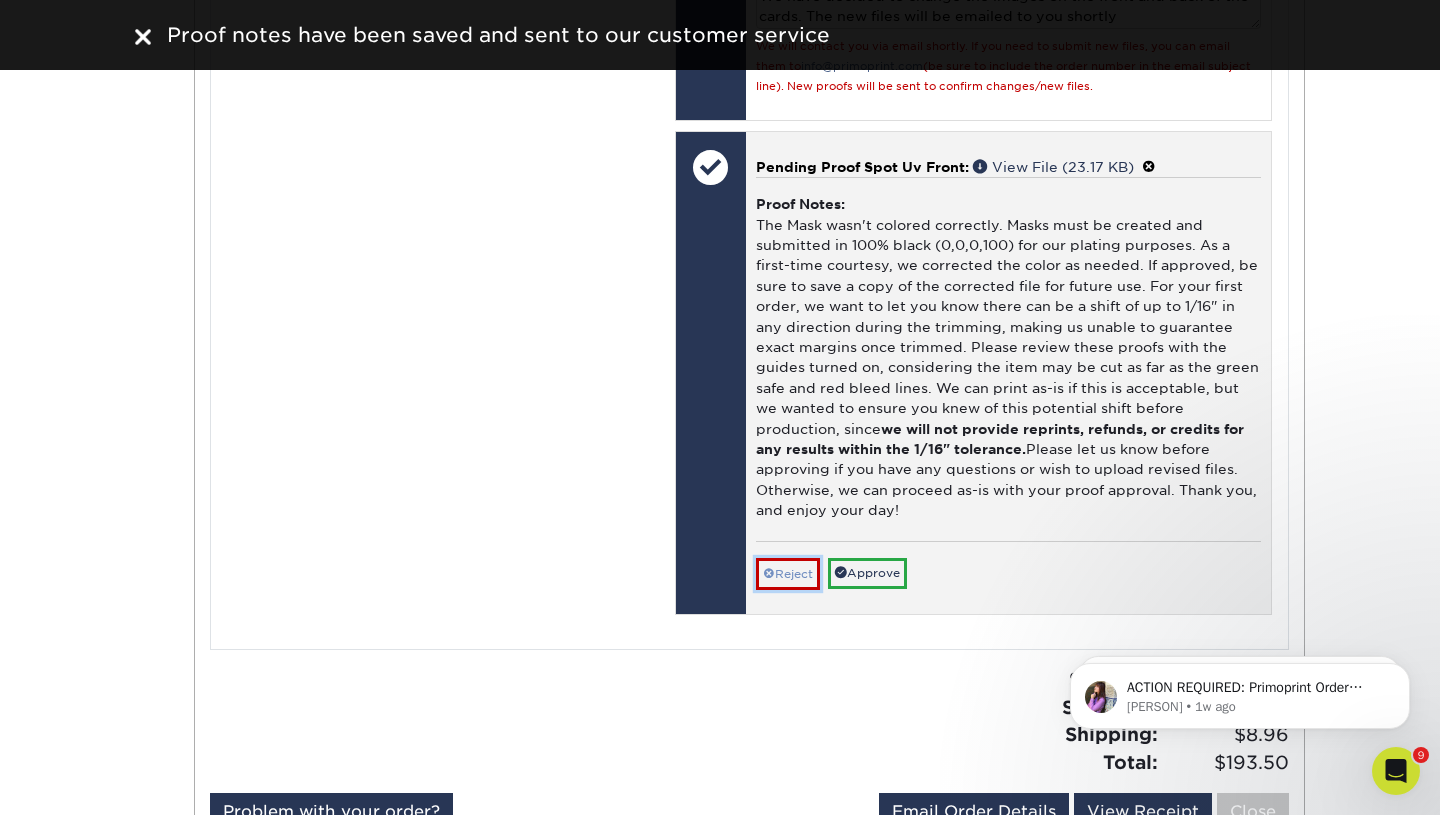click on "Reject" at bounding box center [788, 574] 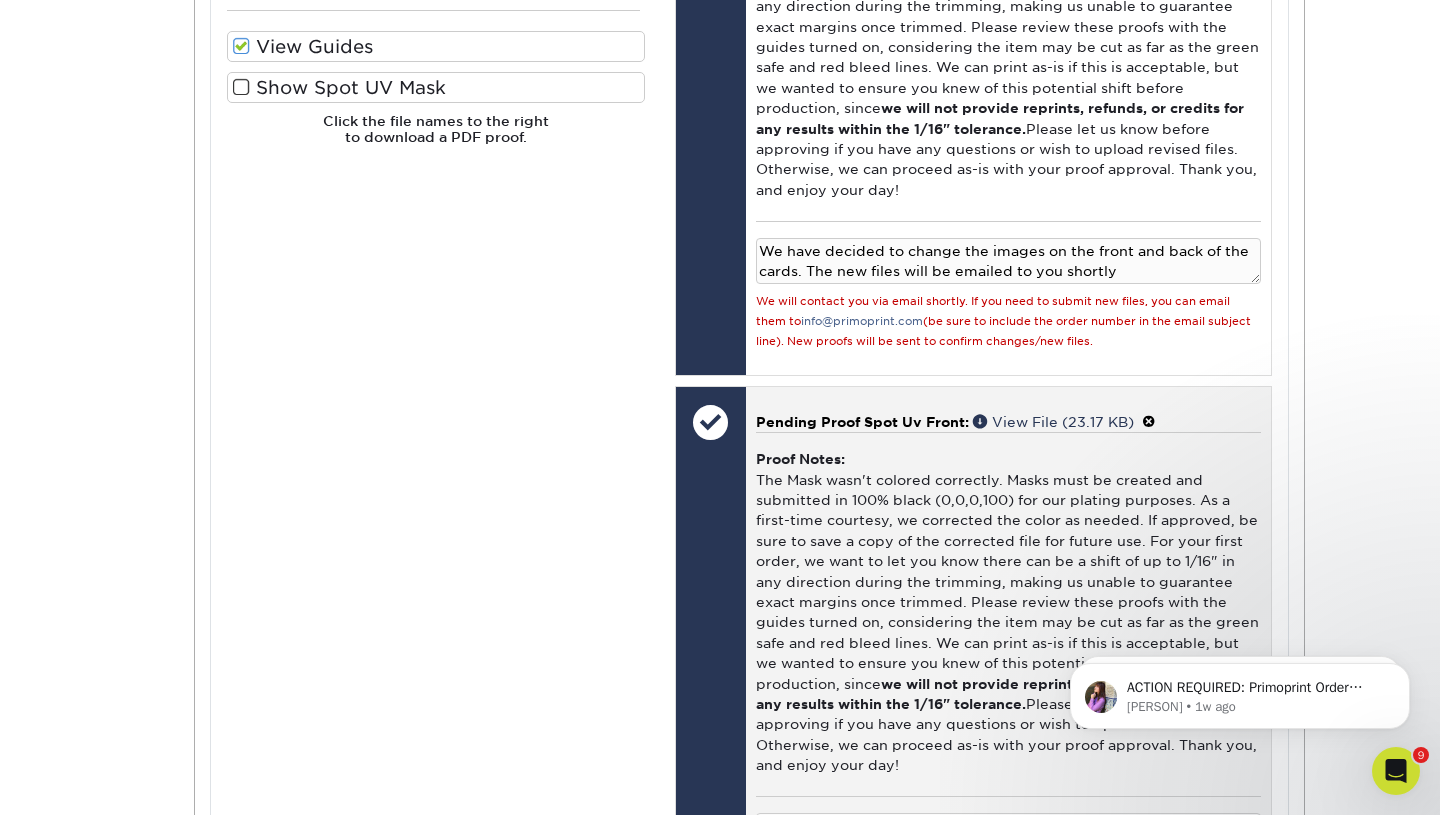scroll, scrollTop: 1173, scrollLeft: 0, axis: vertical 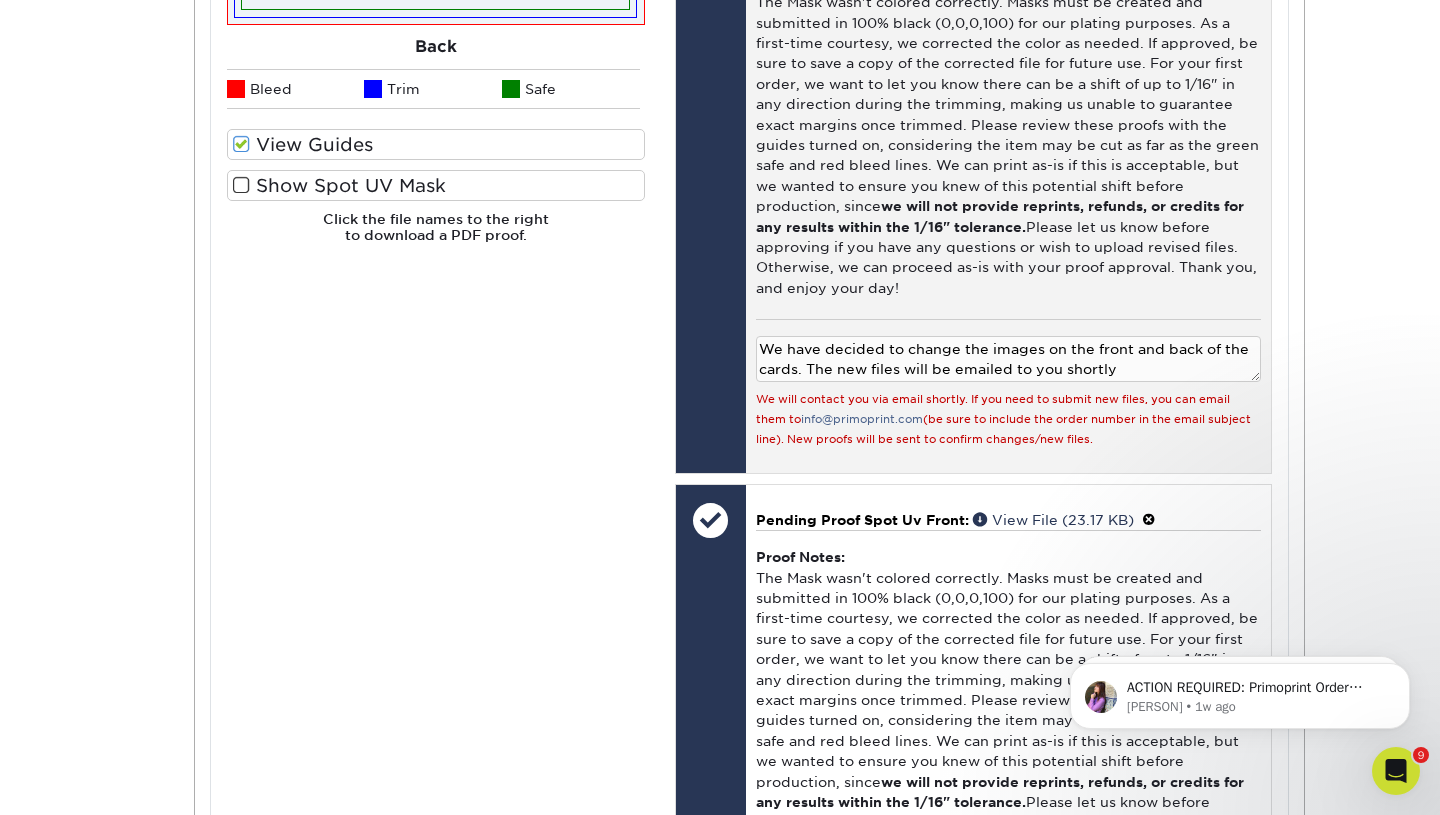 drag, startPoint x: 762, startPoint y: 348, endPoint x: 1188, endPoint y: 403, distance: 429.5358 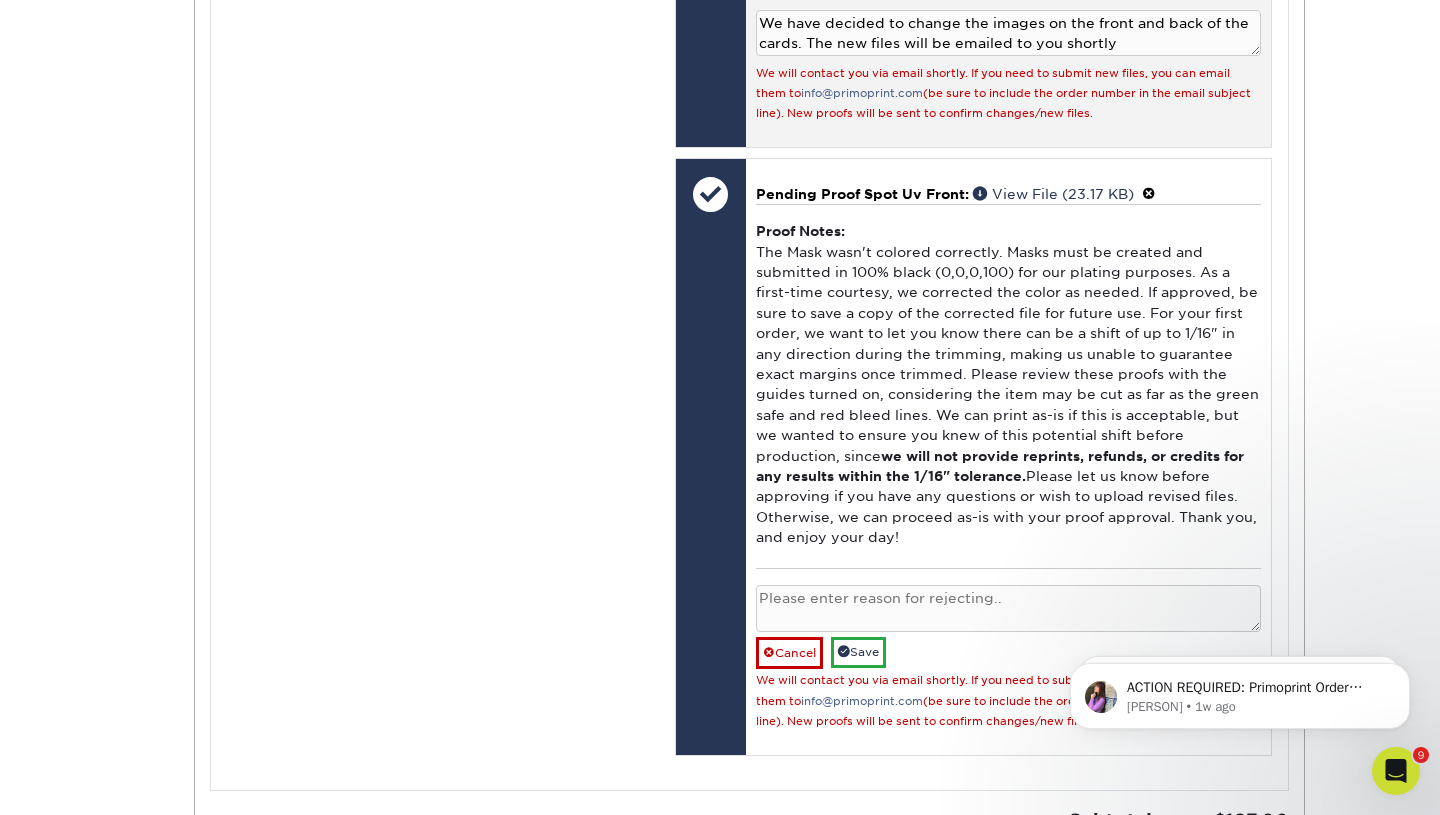 scroll, scrollTop: 1514, scrollLeft: 0, axis: vertical 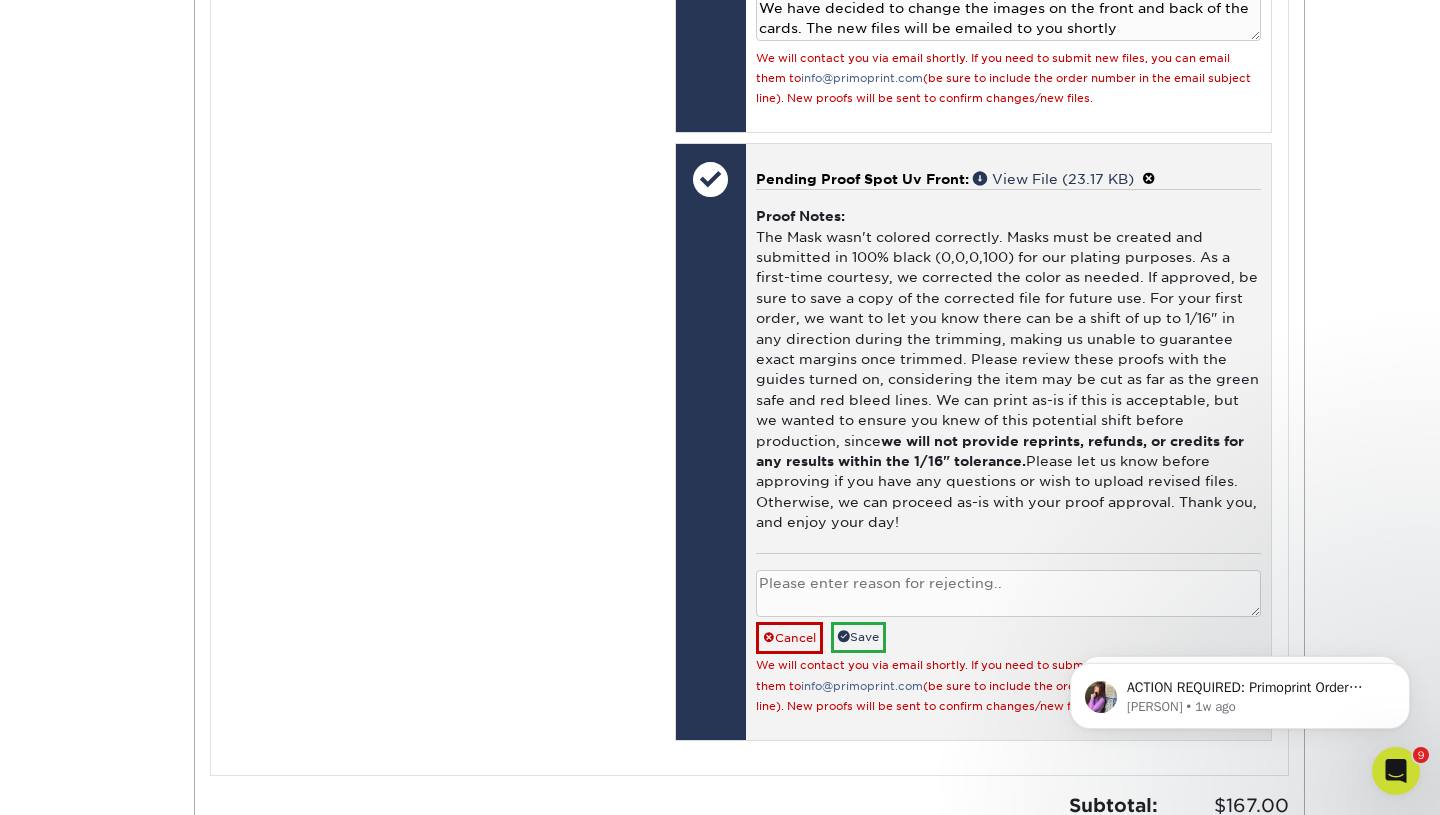 click at bounding box center [1008, 593] 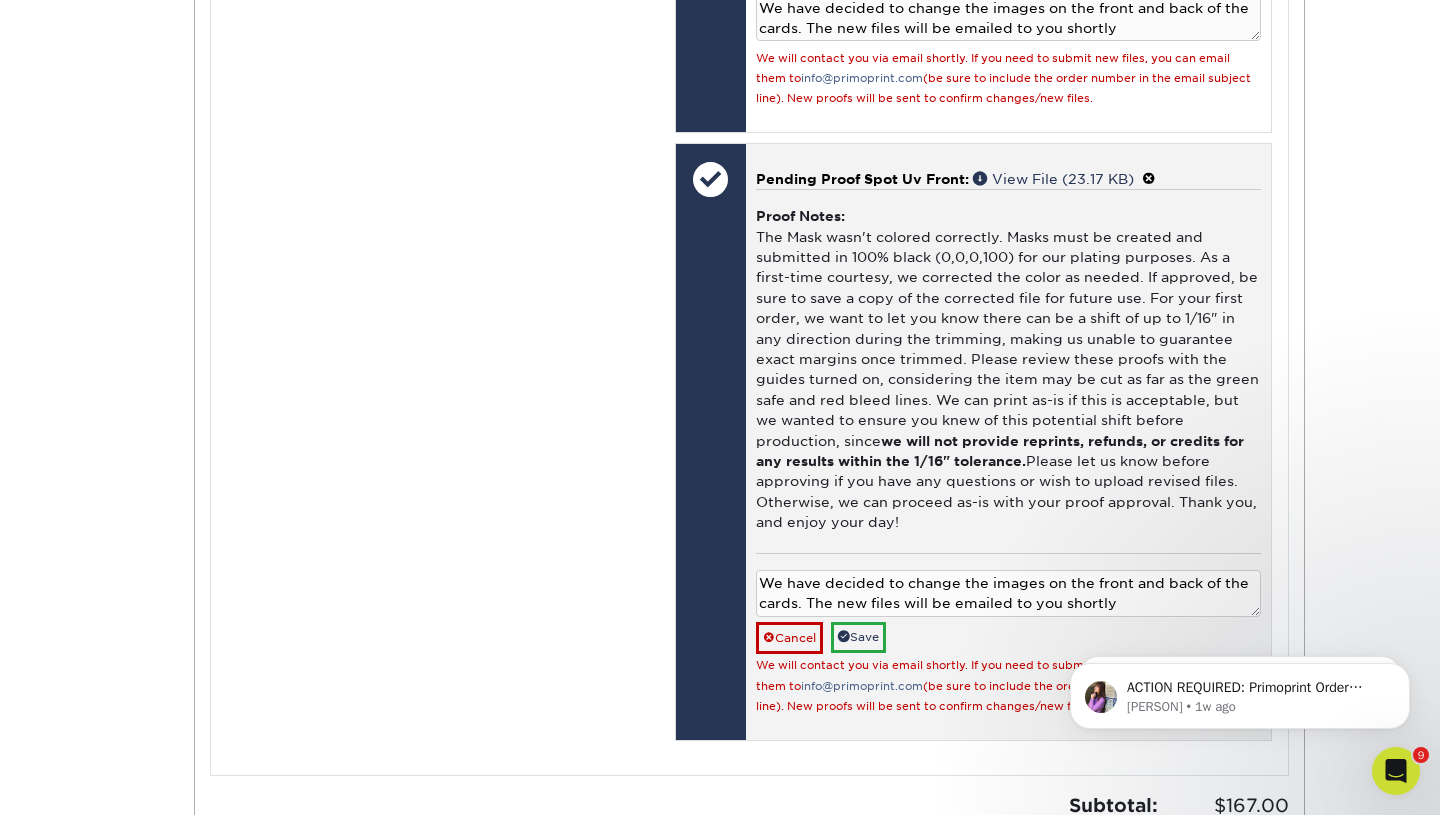 scroll, scrollTop: 16, scrollLeft: 0, axis: vertical 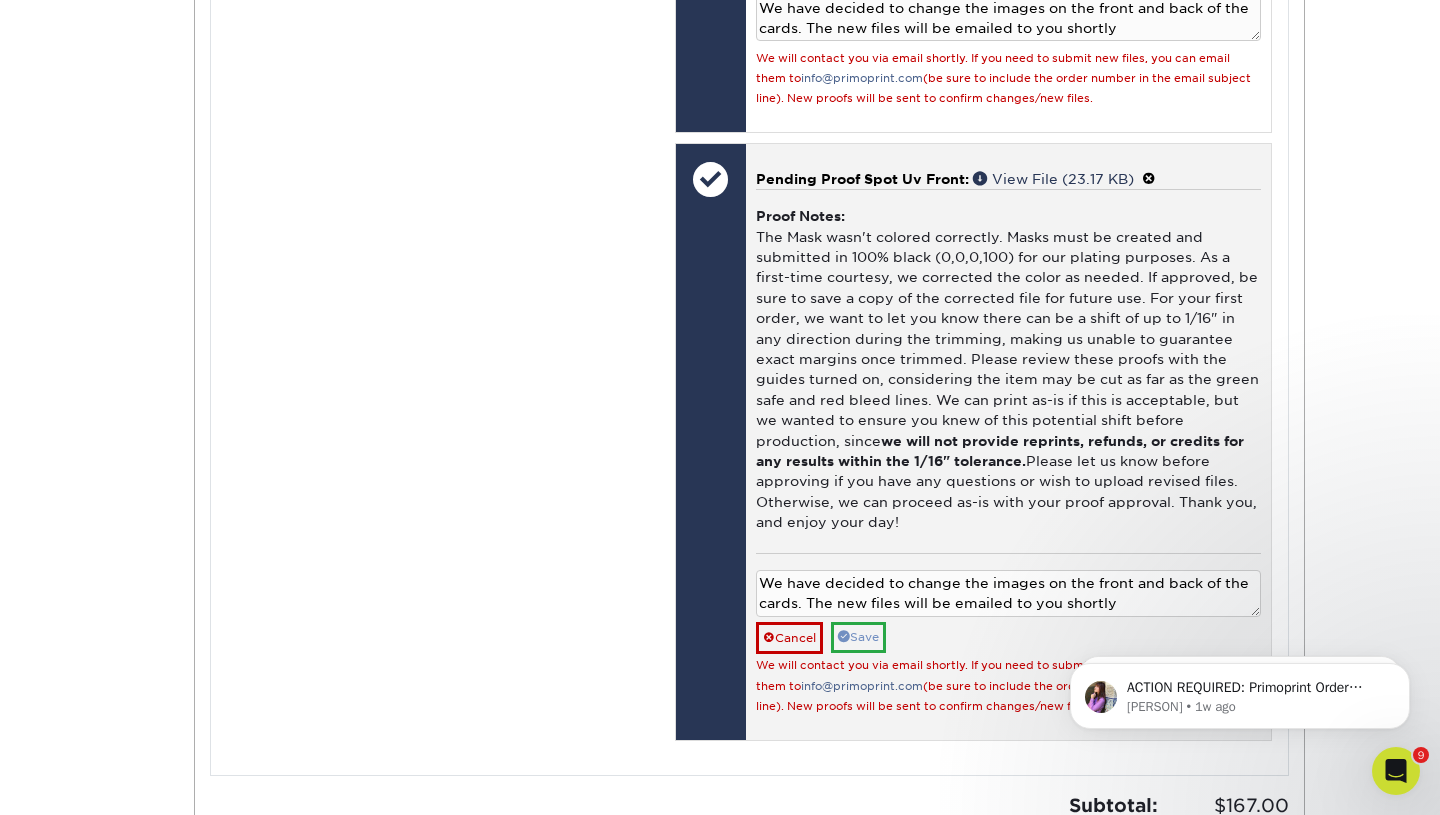 type on "We have decided to change the images on the front and back of the cards. The new files will be emailed to you shortly" 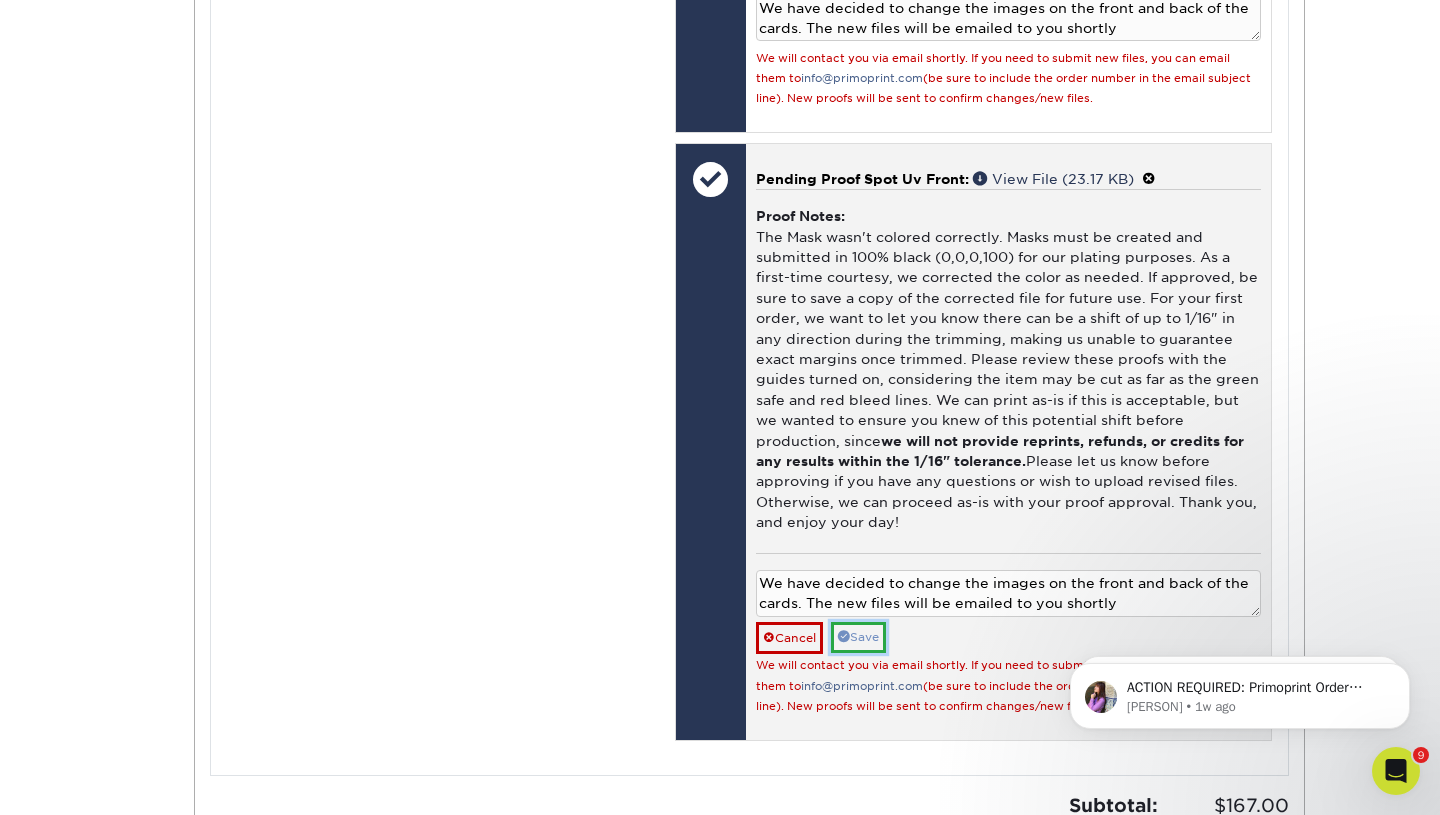 click on "Save" at bounding box center [858, 637] 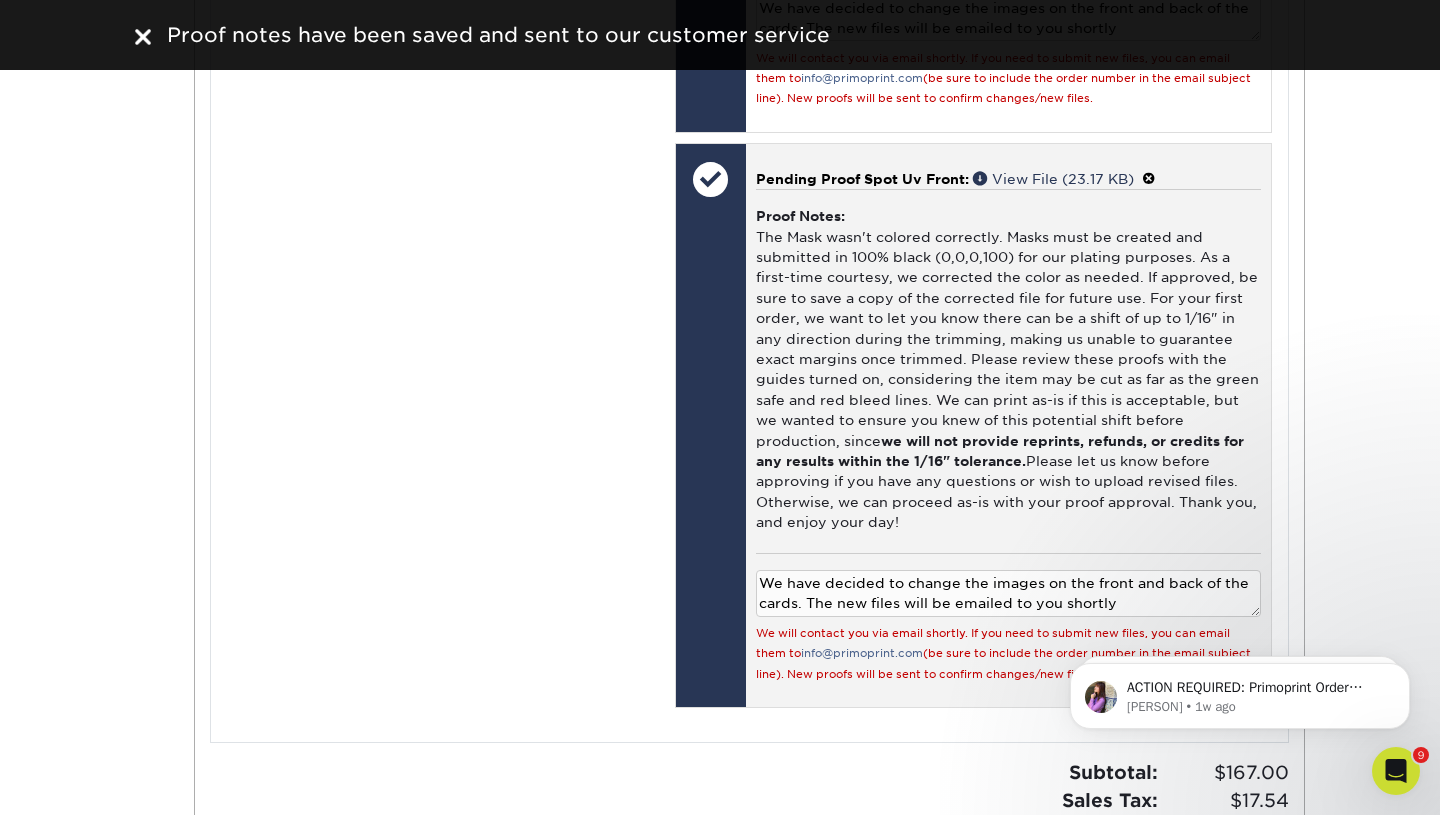 scroll, scrollTop: 1537, scrollLeft: 0, axis: vertical 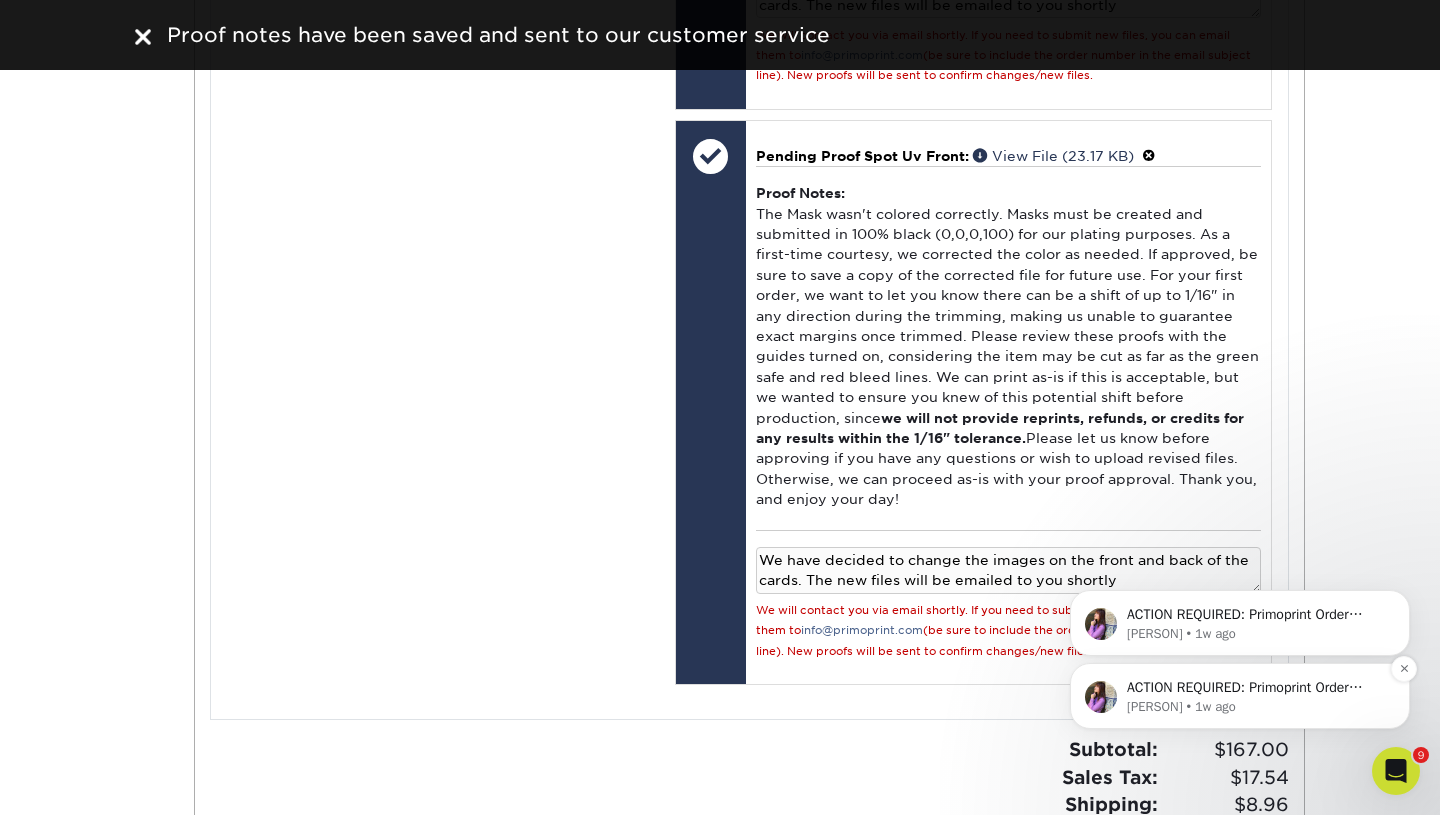 click on "ACTION REQUIRED: Primoprint Order 25527-104443-93588  Thank you for placing your print order with Primoprint. Unfortunately, we have not yet received your approval of the proofs for your order.   At your convenience, please return to www.primoprint.com and log into your account. From there, go to Account &gt; Active Orders &gt; Pending Proofs. You may then review your proofs and either approve or reject each one.   Once approved, the order will be submitted to production shortly. Please let us know if you have any questions or concerns regarding your proofs or your order. You will receive a copy of this message by email Erica • 1w ago" at bounding box center [1240, 696] 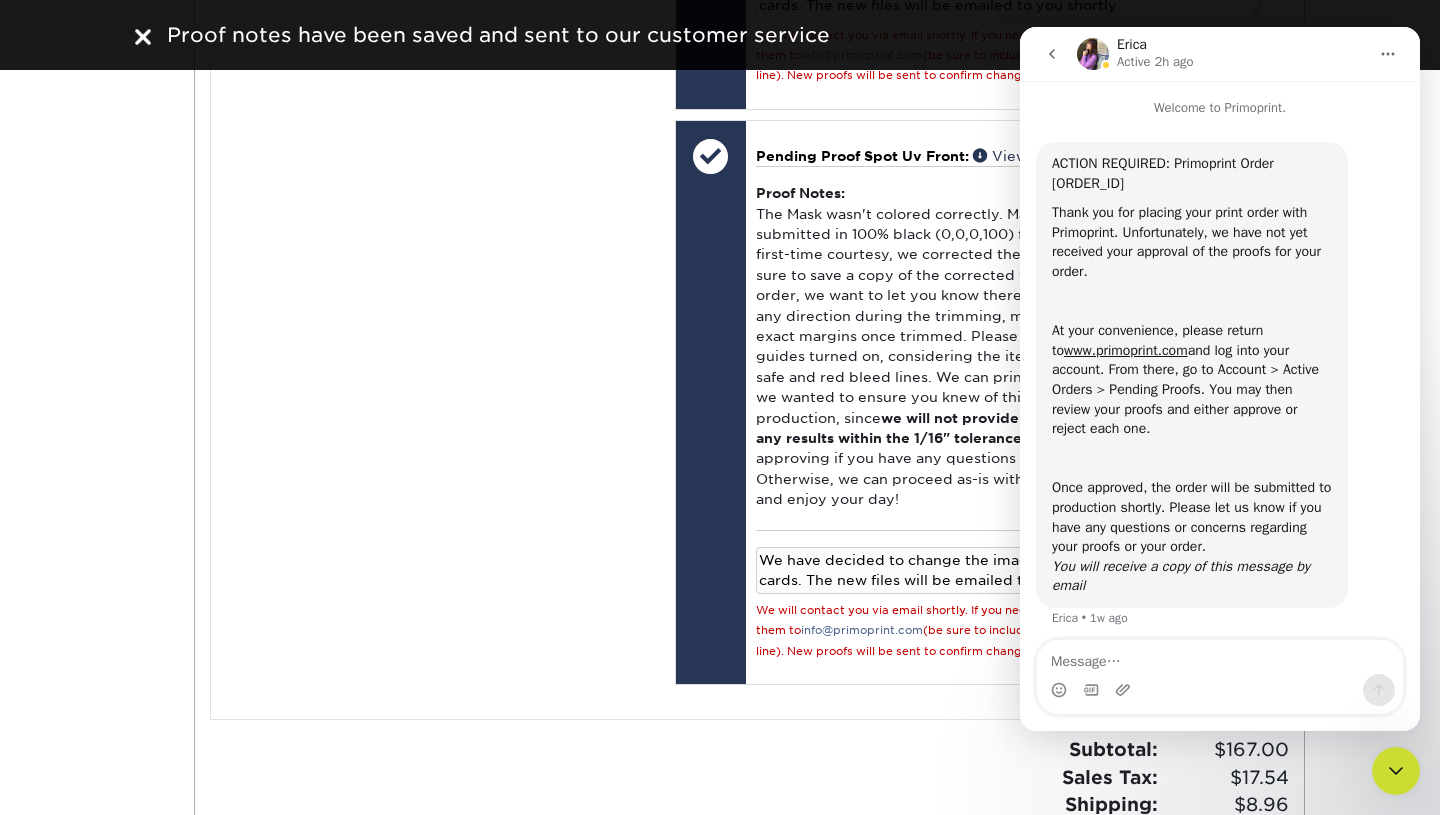 scroll, scrollTop: 10, scrollLeft: 0, axis: vertical 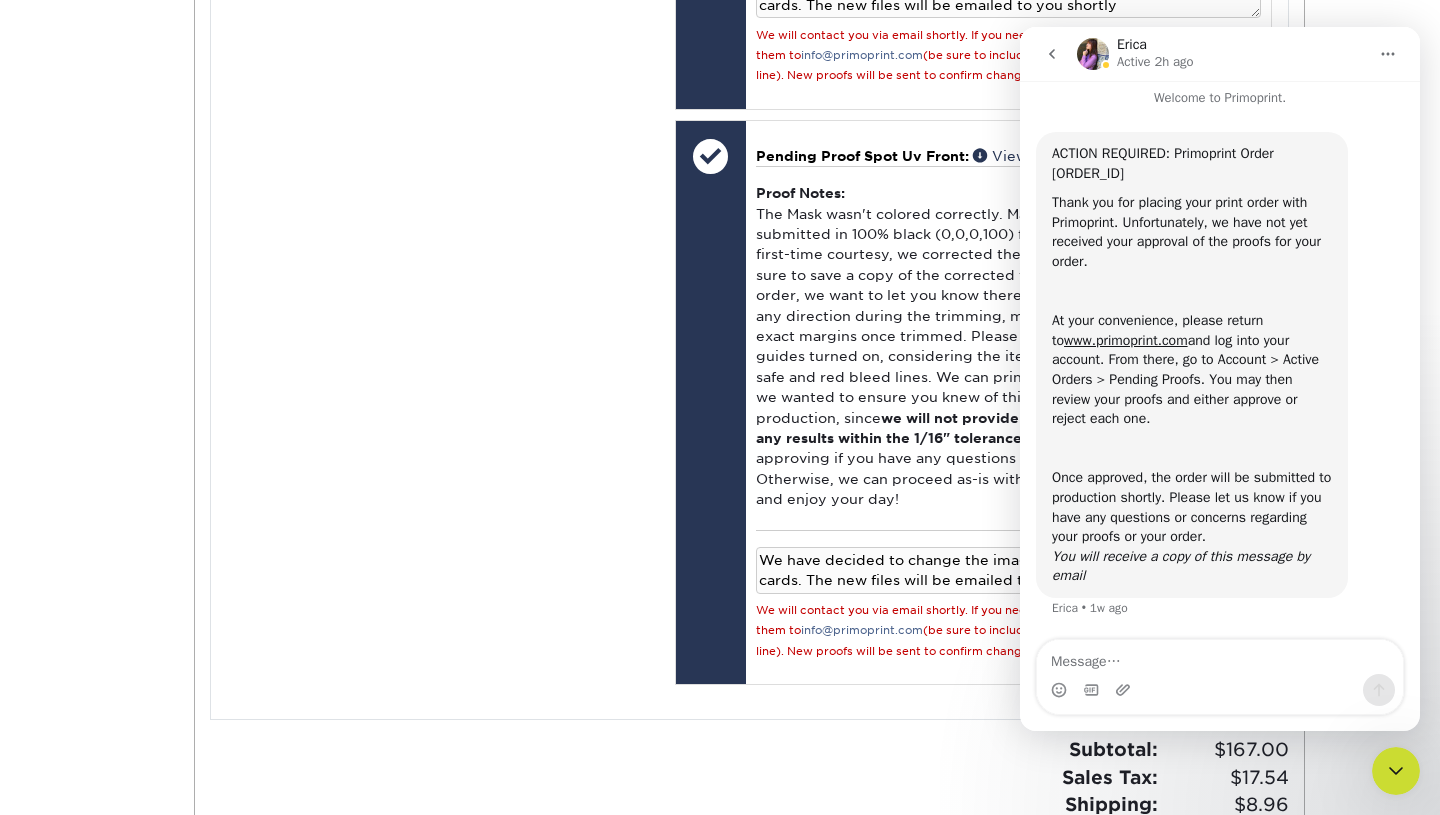 click 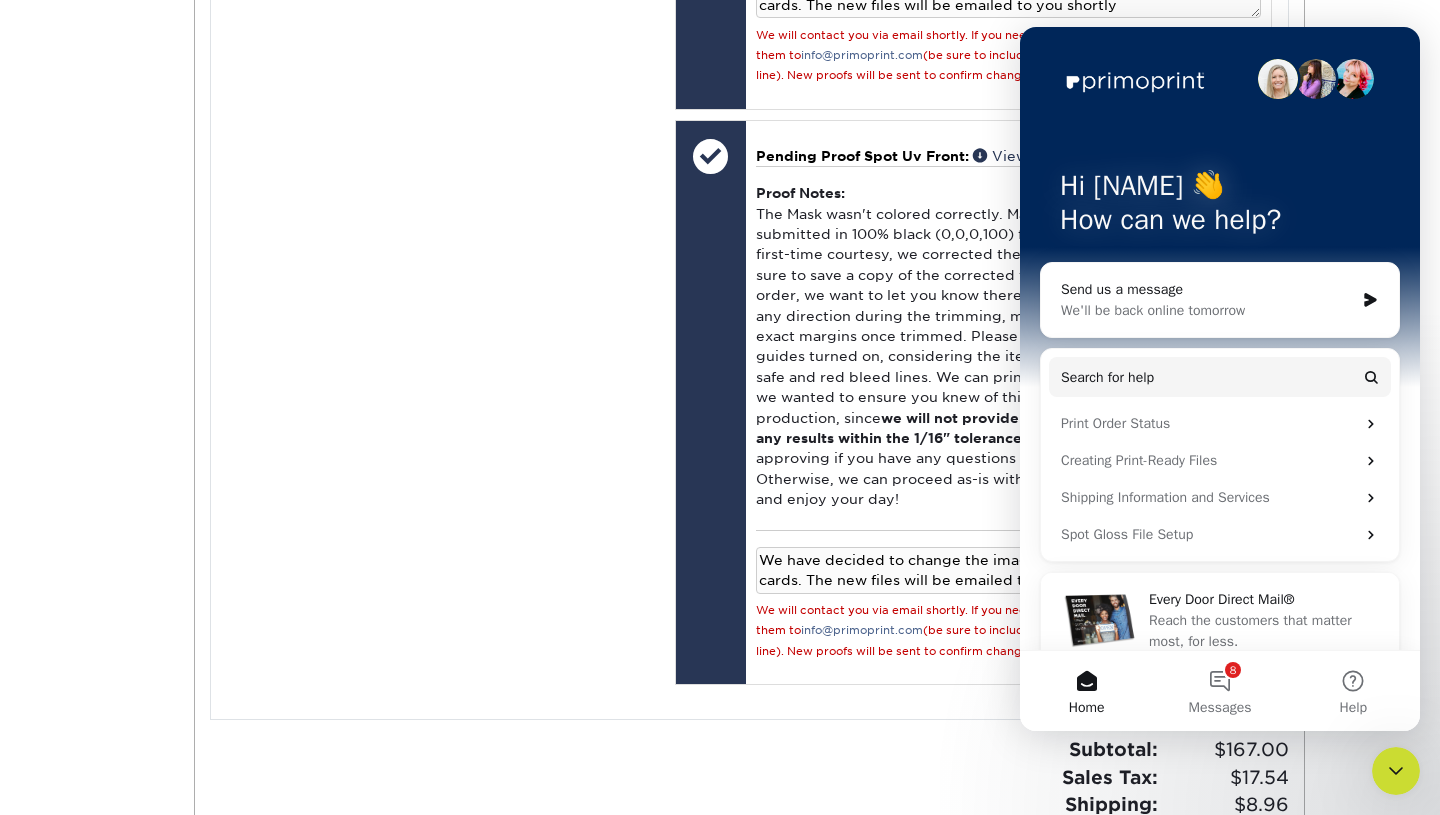 click on "Subtotal:   $167.00
Sales Tax:   $17.54
Shipping:   $8.96
Total:   $193.50" at bounding box center [1026, 791] 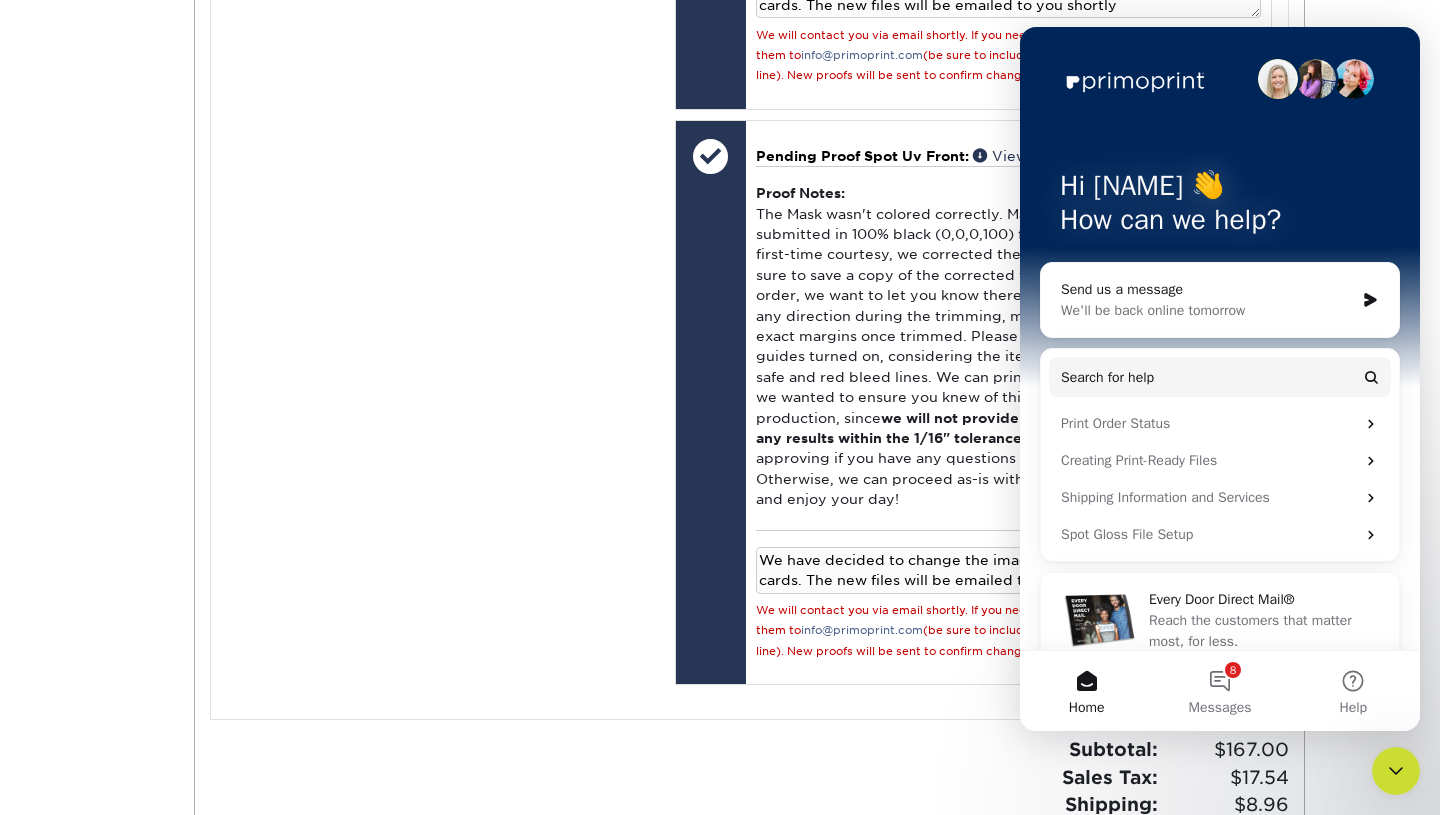 click on "We'll be back online tomorrow" at bounding box center [1207, 310] 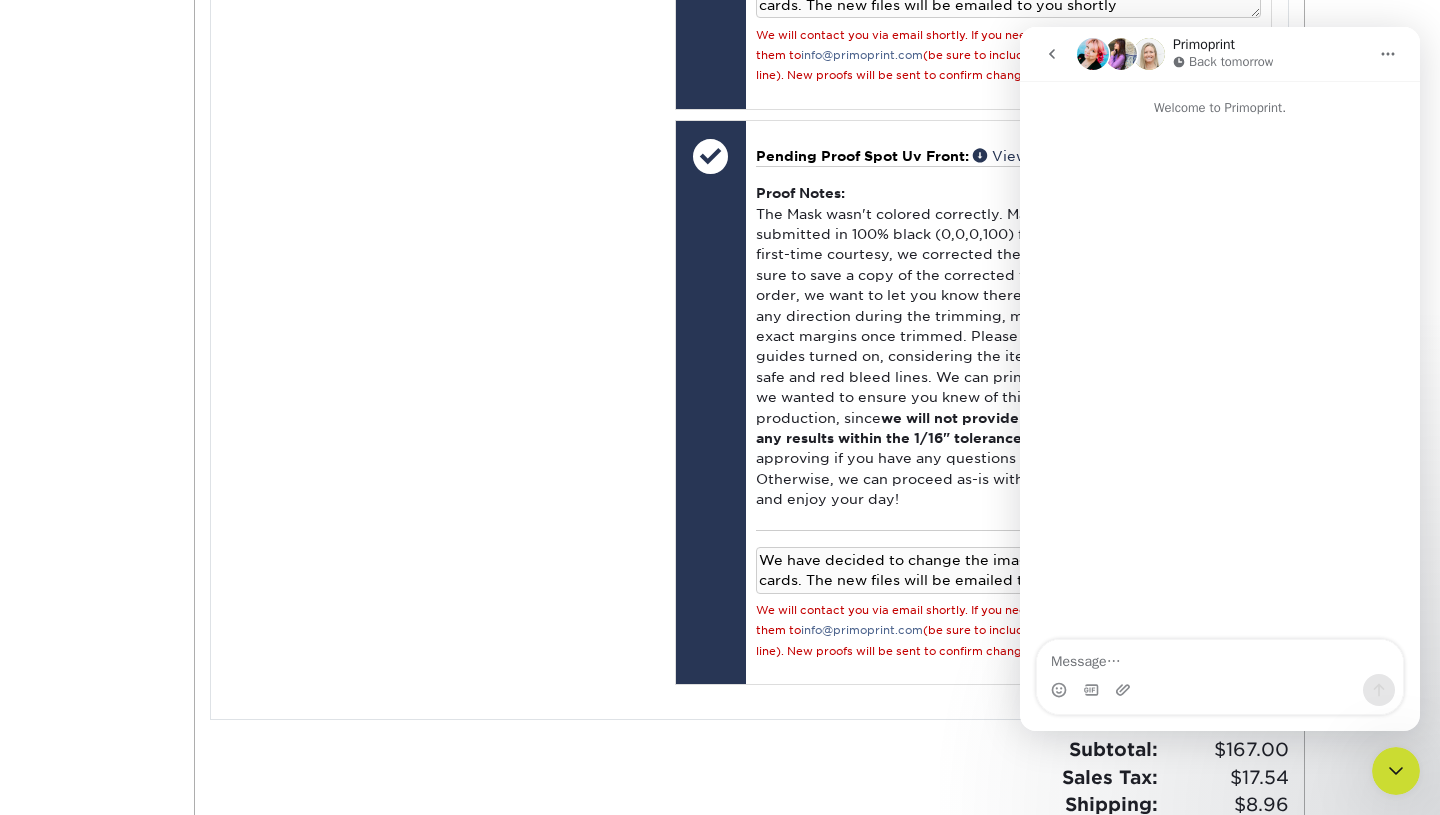 click 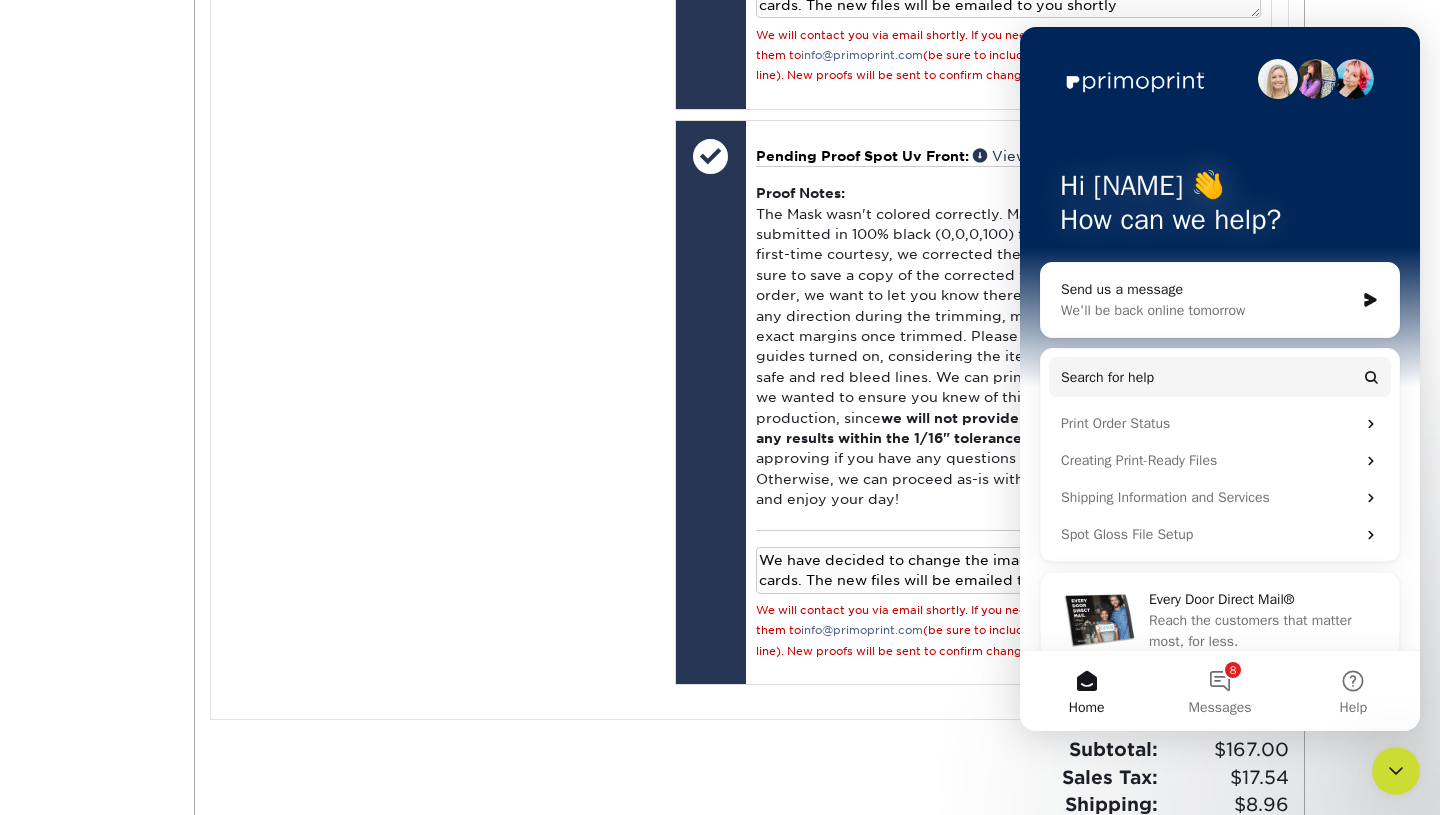 click 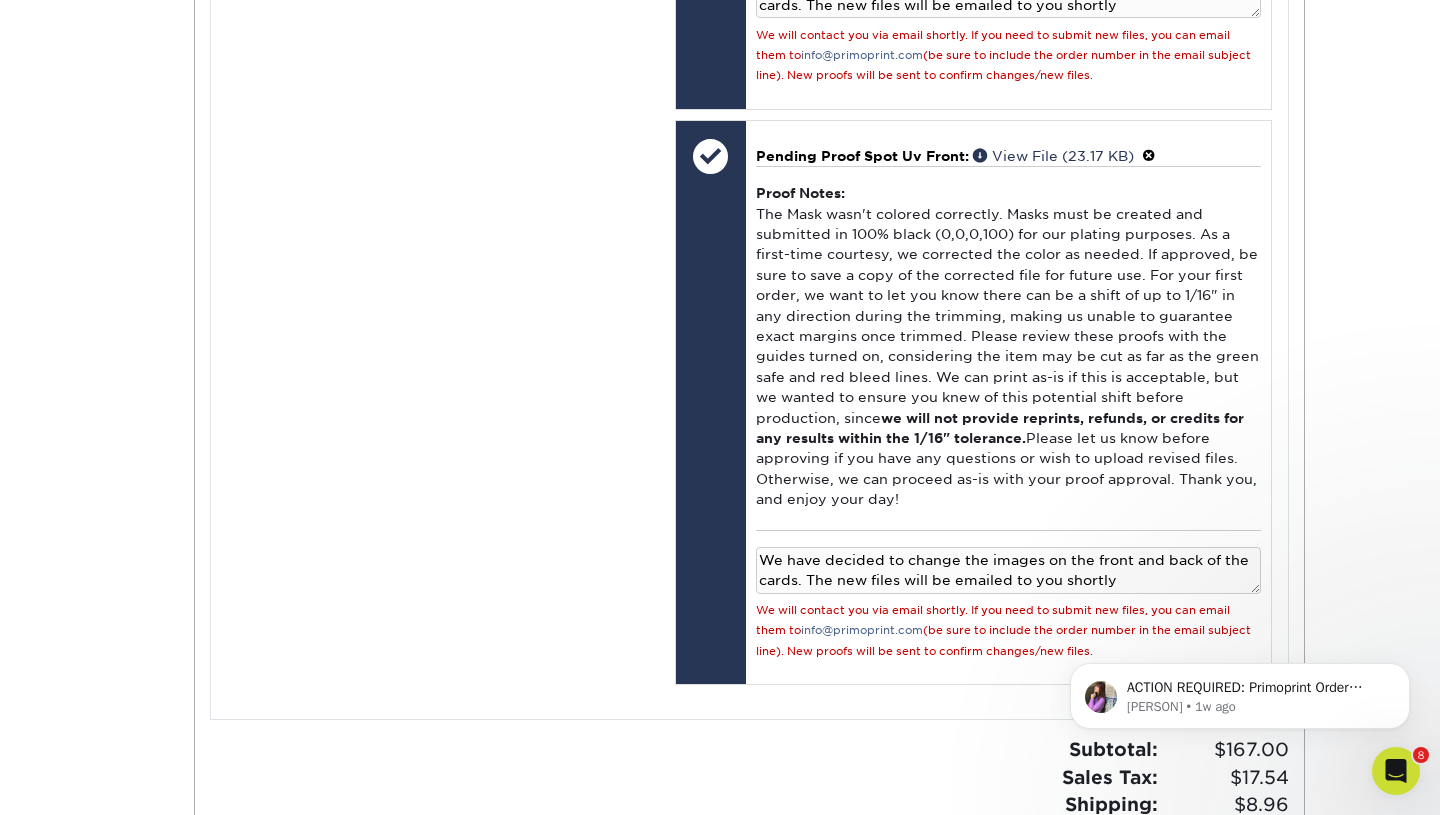 scroll, scrollTop: 0, scrollLeft: 0, axis: both 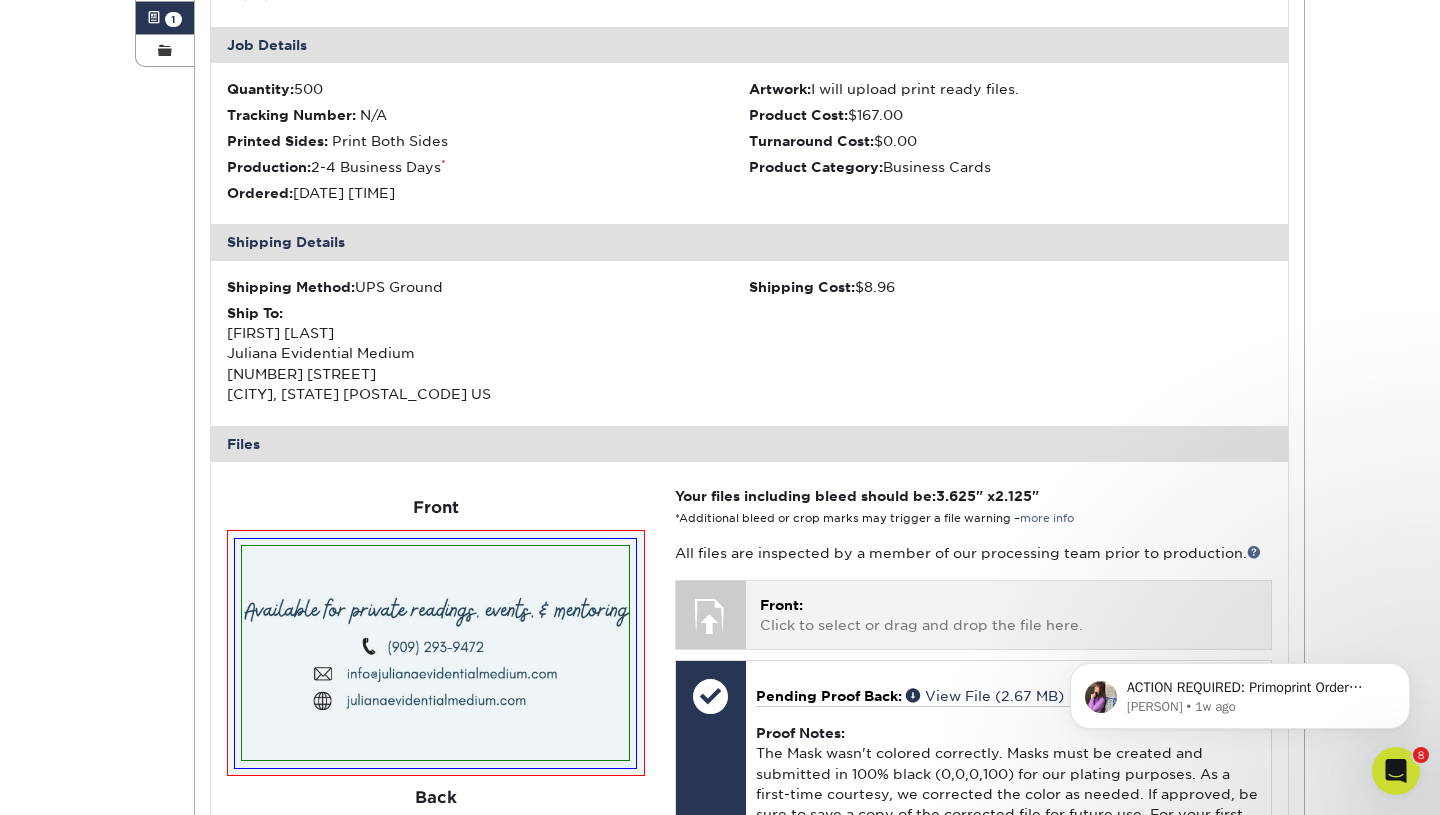 click on "Front: Click to select or drag and drop the file here.
Choose file" at bounding box center [1008, 614] 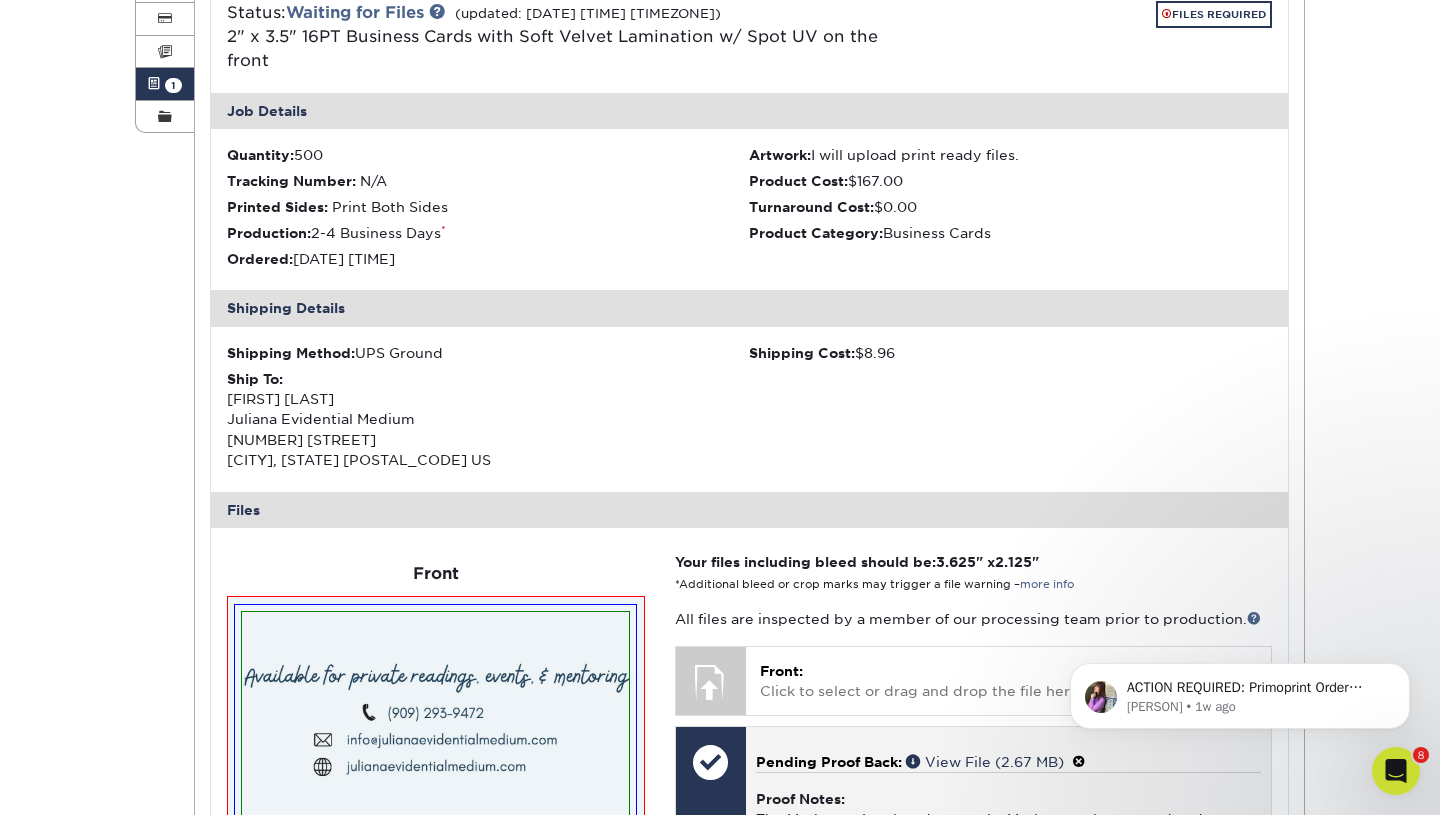 scroll, scrollTop: 0, scrollLeft: 0, axis: both 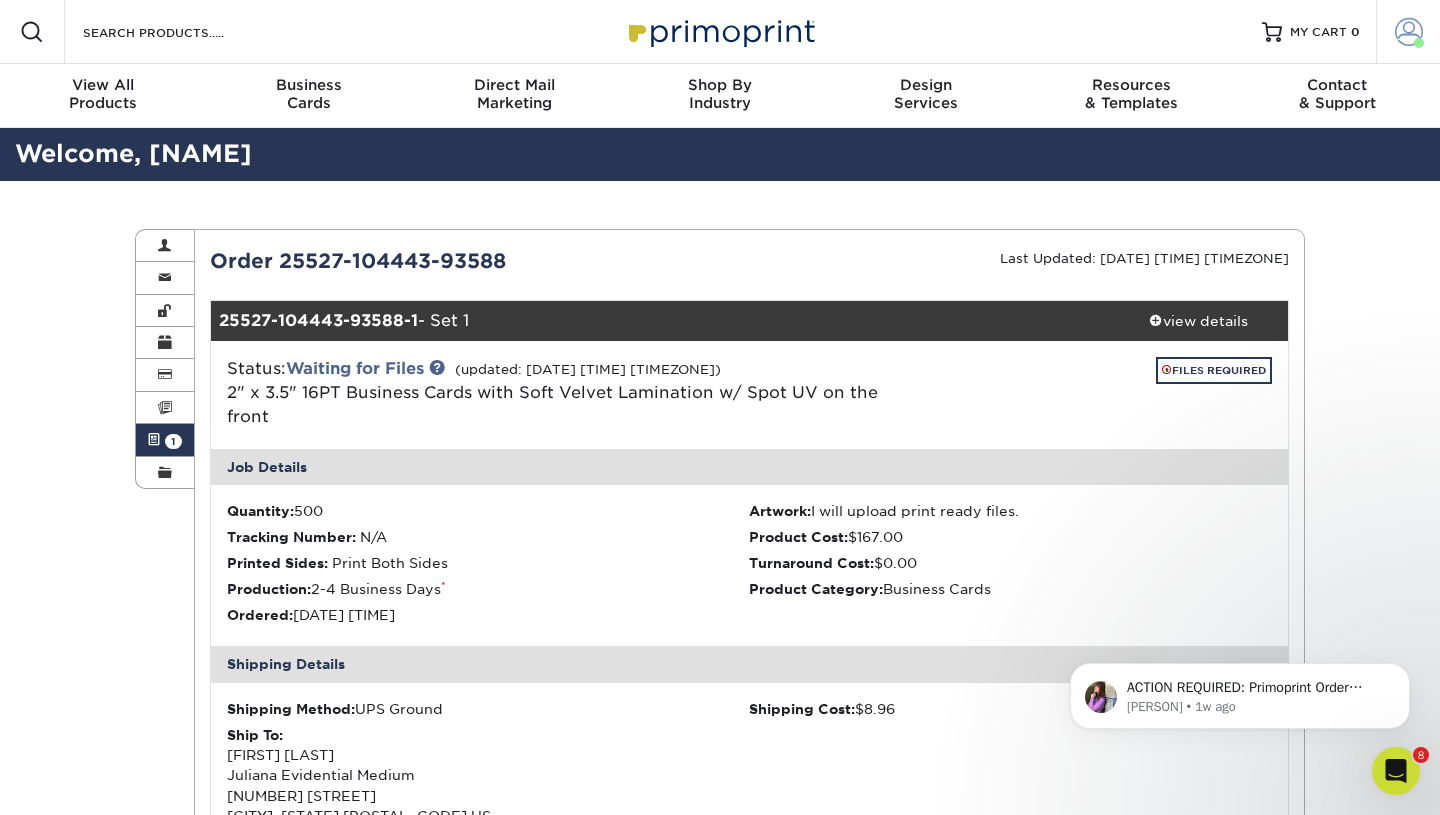 click at bounding box center [1419, 43] 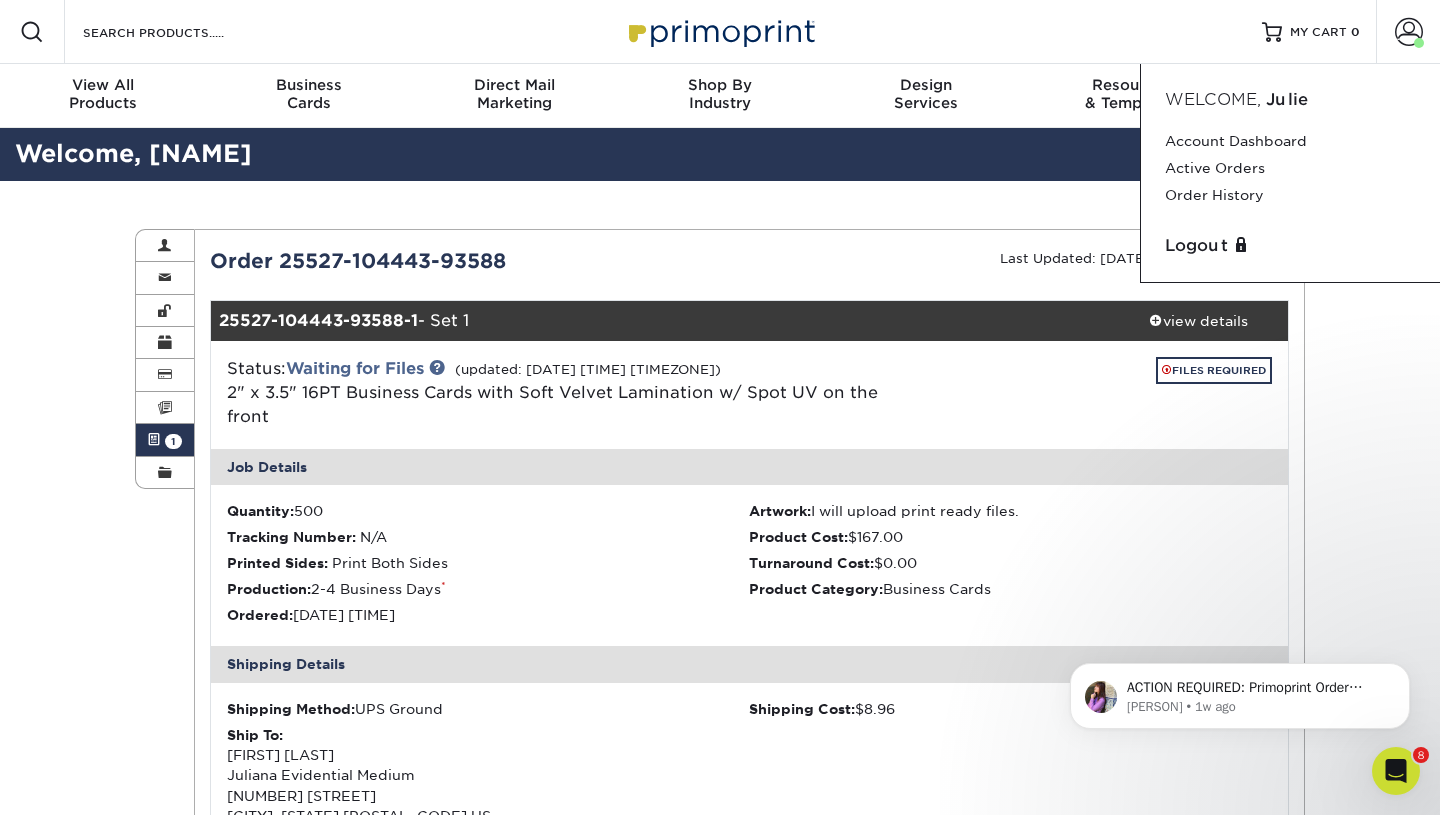 click on "Julie" at bounding box center [1287, 99] 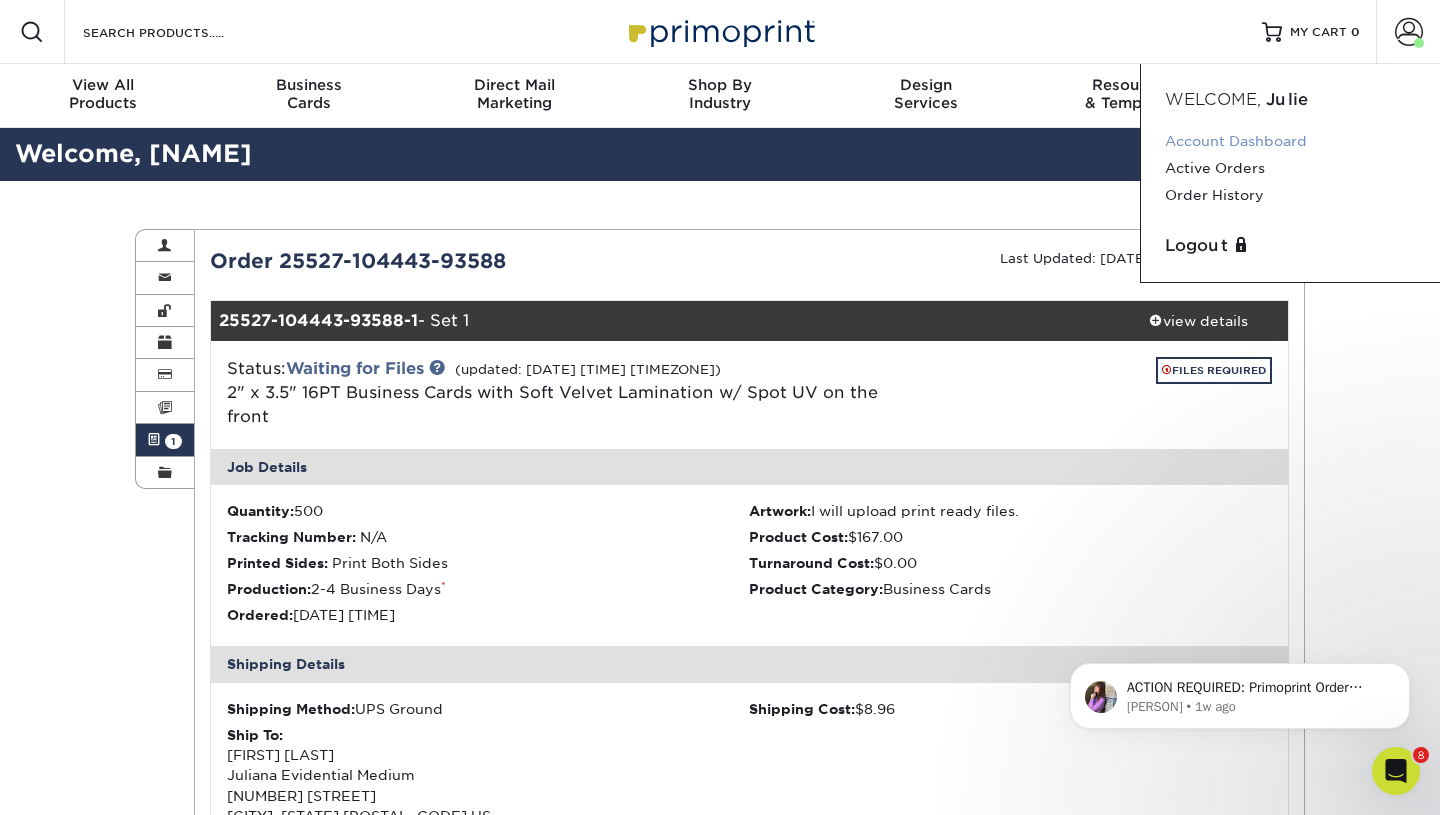 click on "Account Dashboard" at bounding box center [1290, 141] 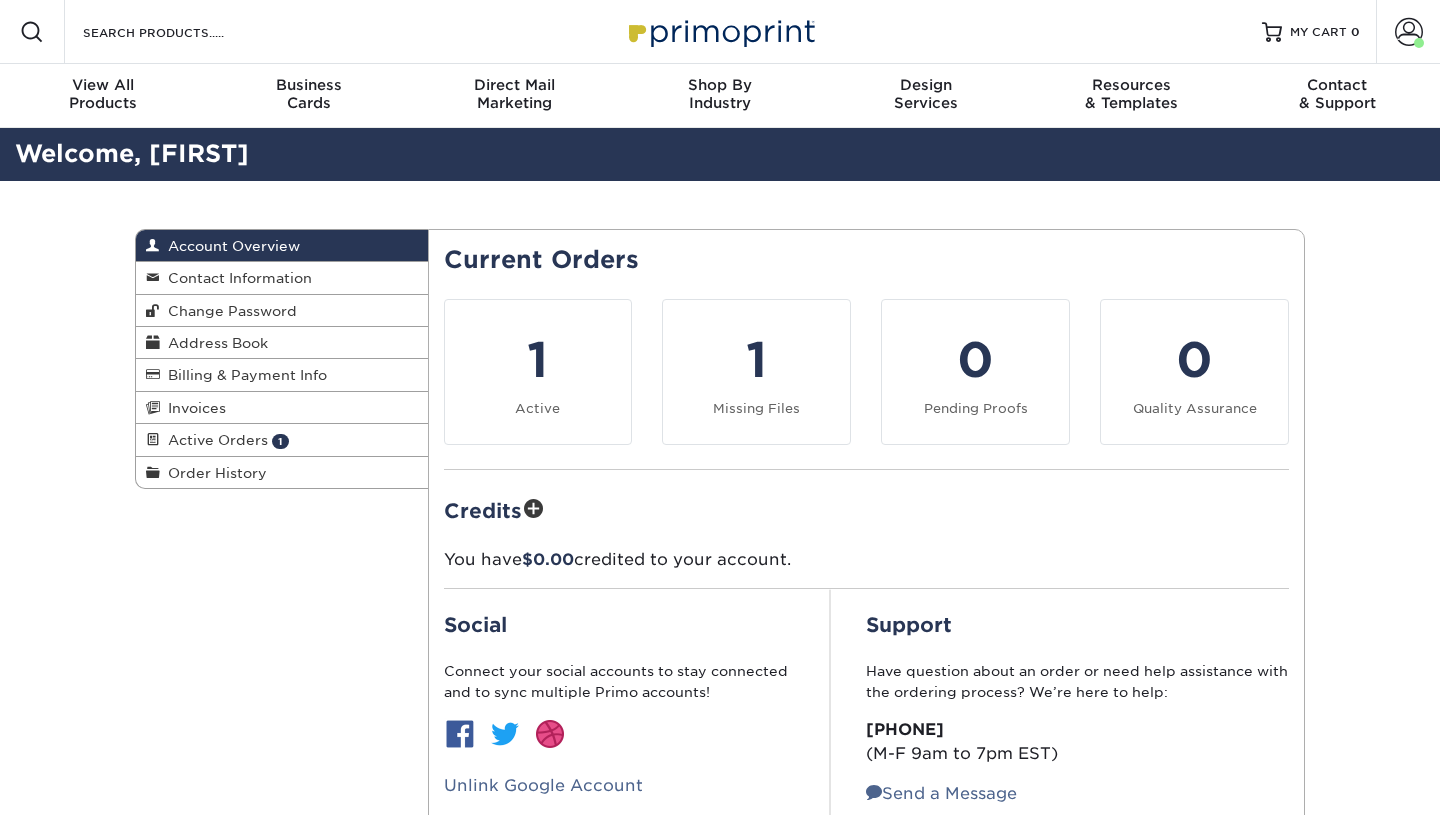 scroll, scrollTop: 0, scrollLeft: 0, axis: both 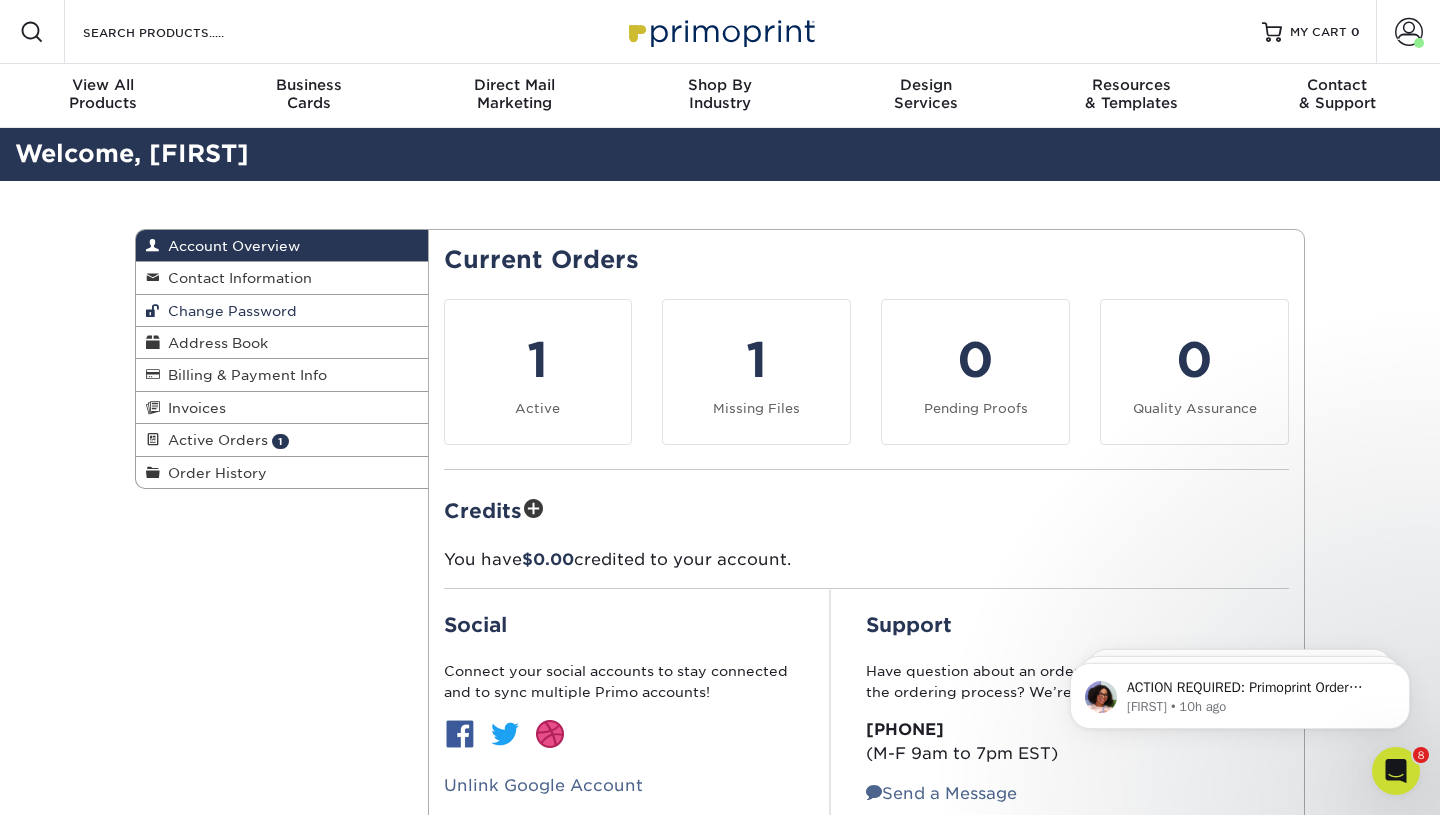 click on "Change Password" at bounding box center (282, 311) 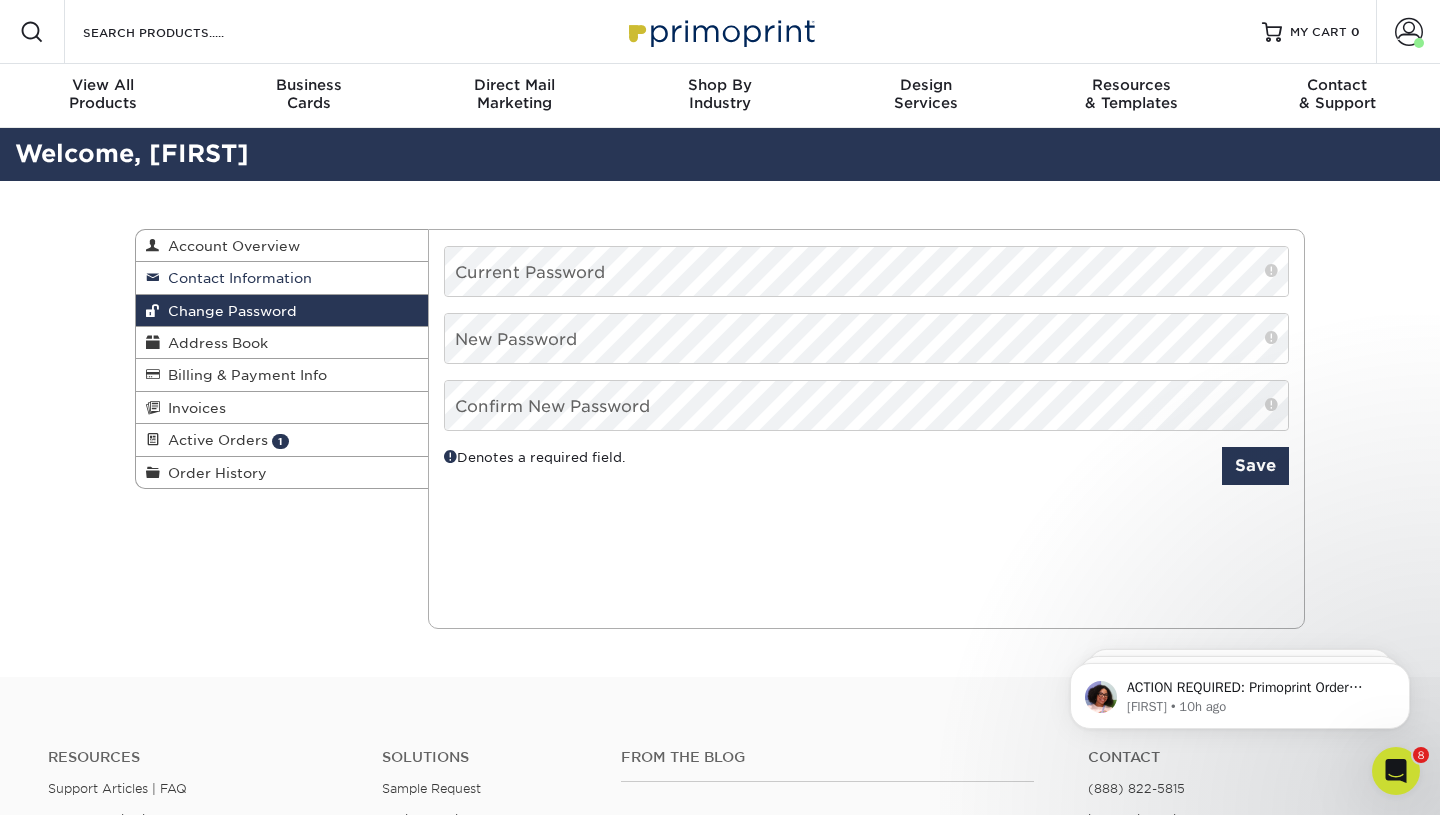 click on "Contact Information" at bounding box center (282, 278) 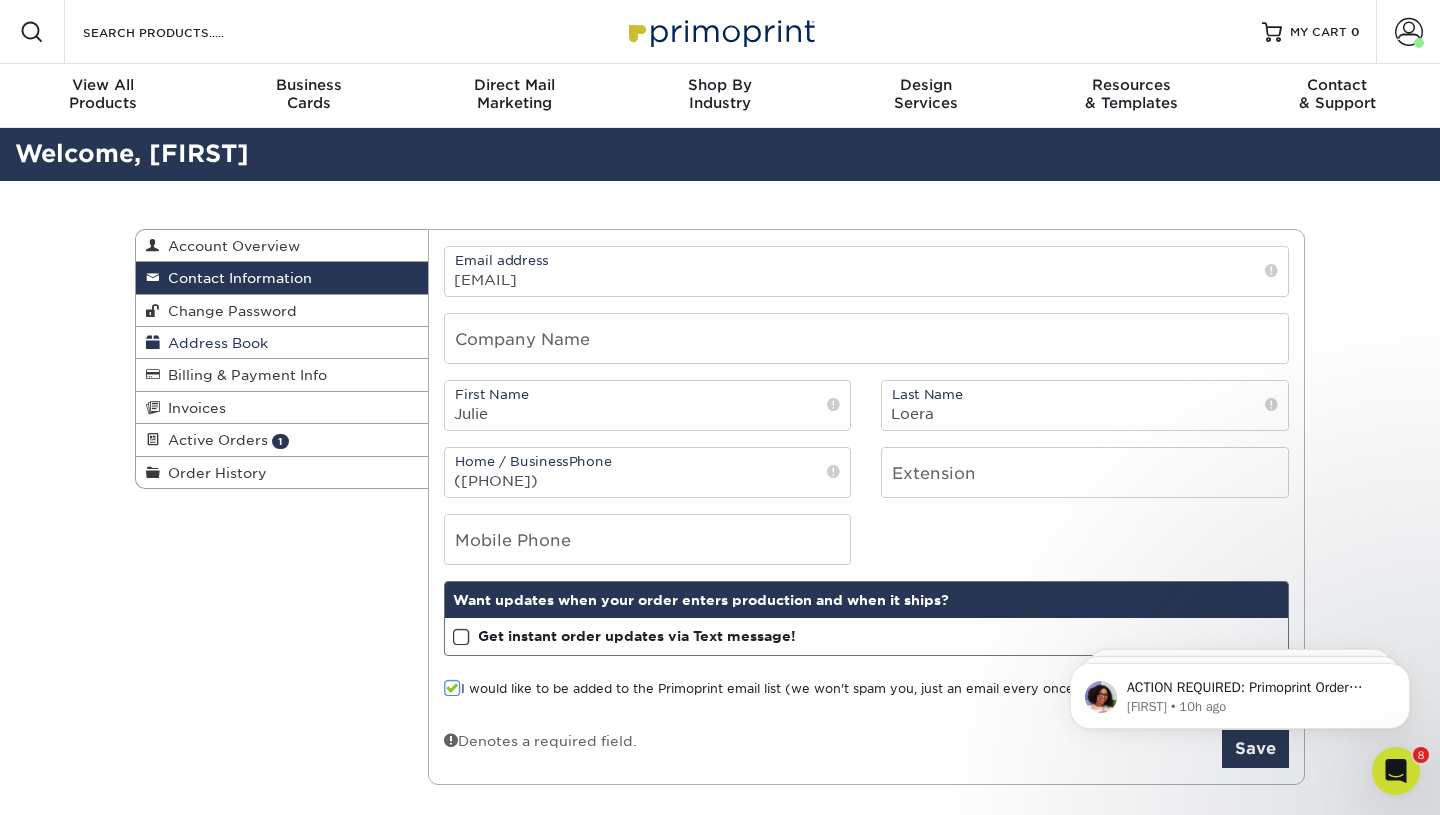 click on "Address Book" at bounding box center [282, 343] 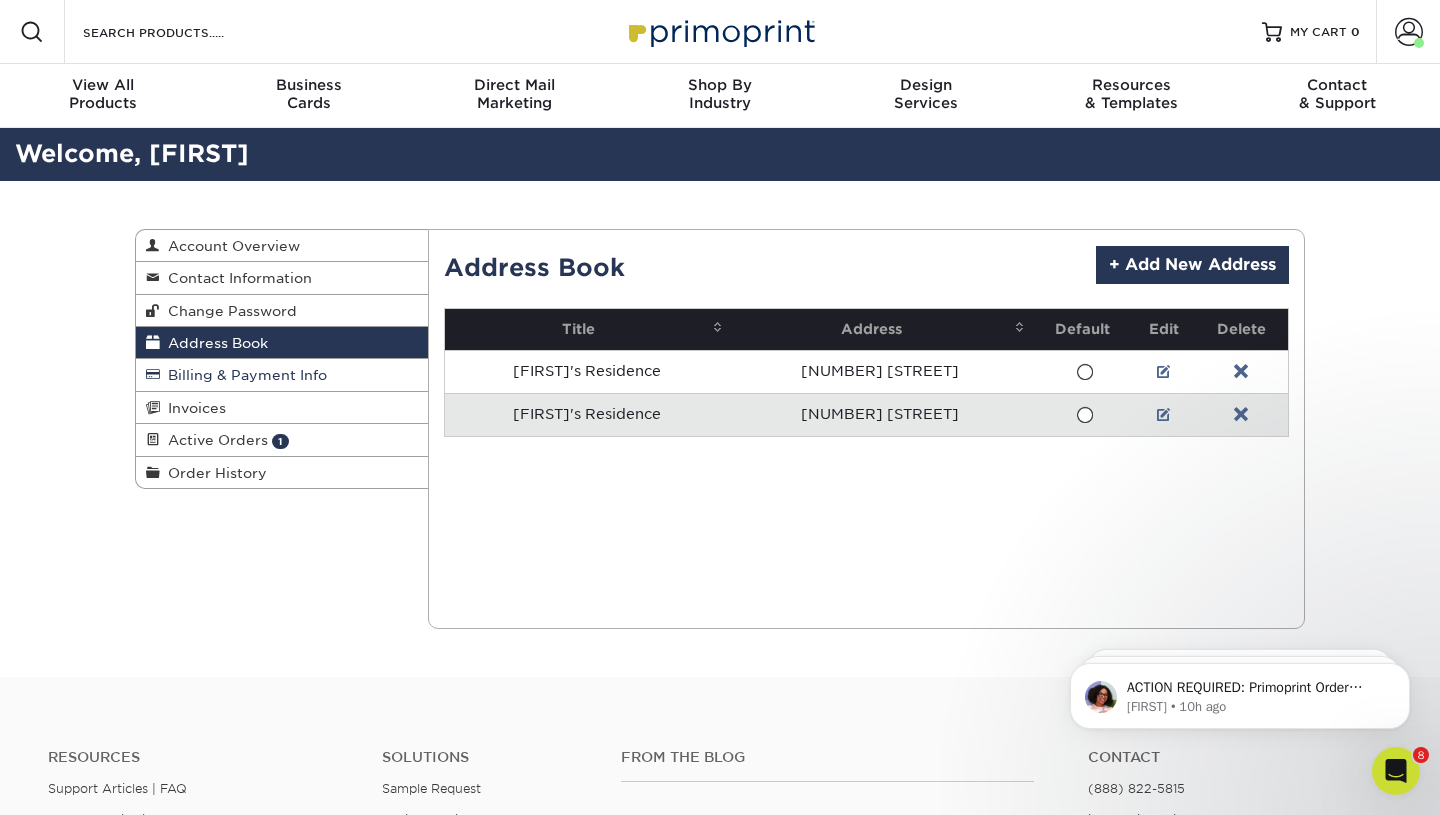 click on "Billing & Payment Info" at bounding box center (243, 375) 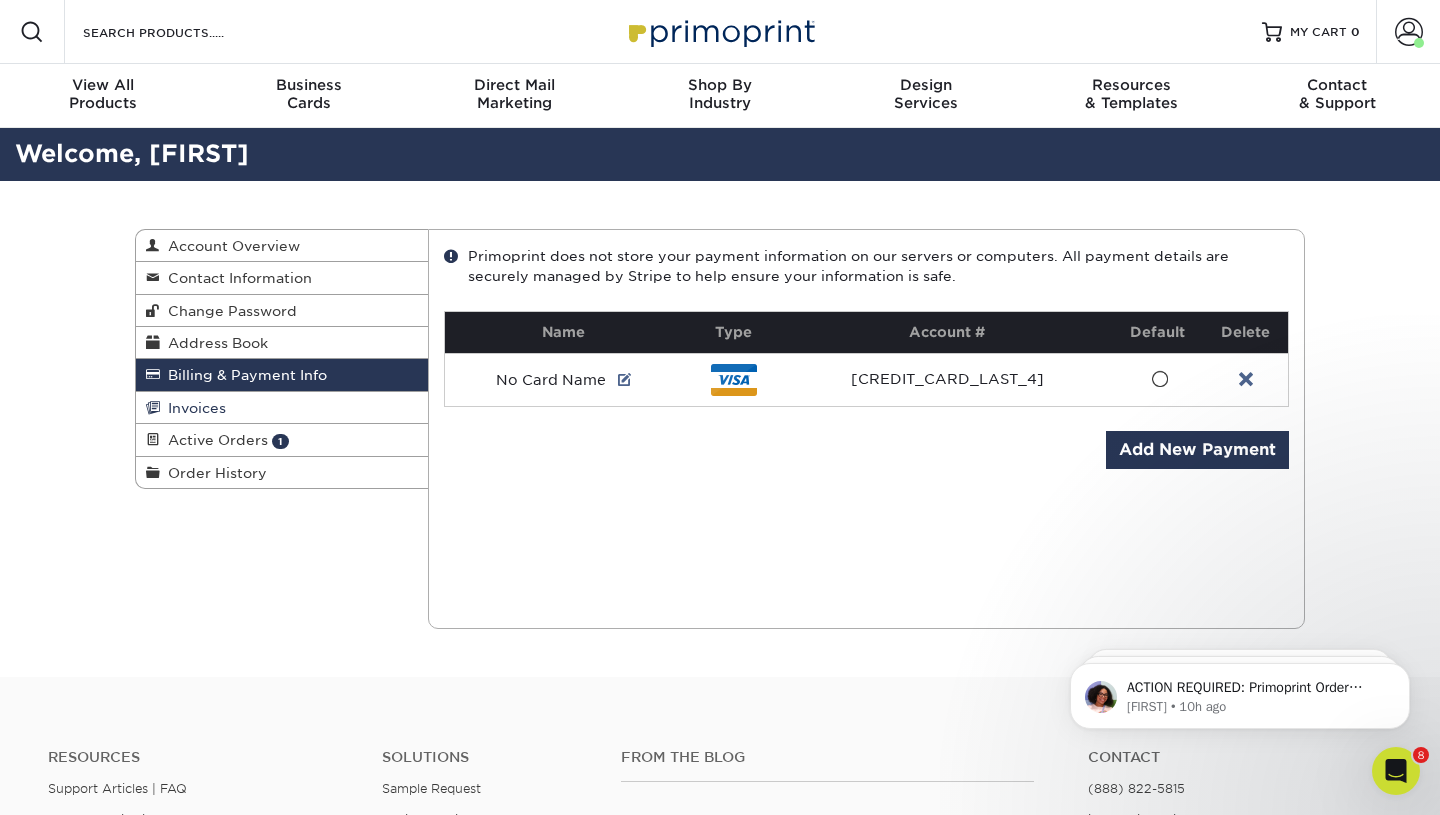 click on "Invoices" at bounding box center [282, 408] 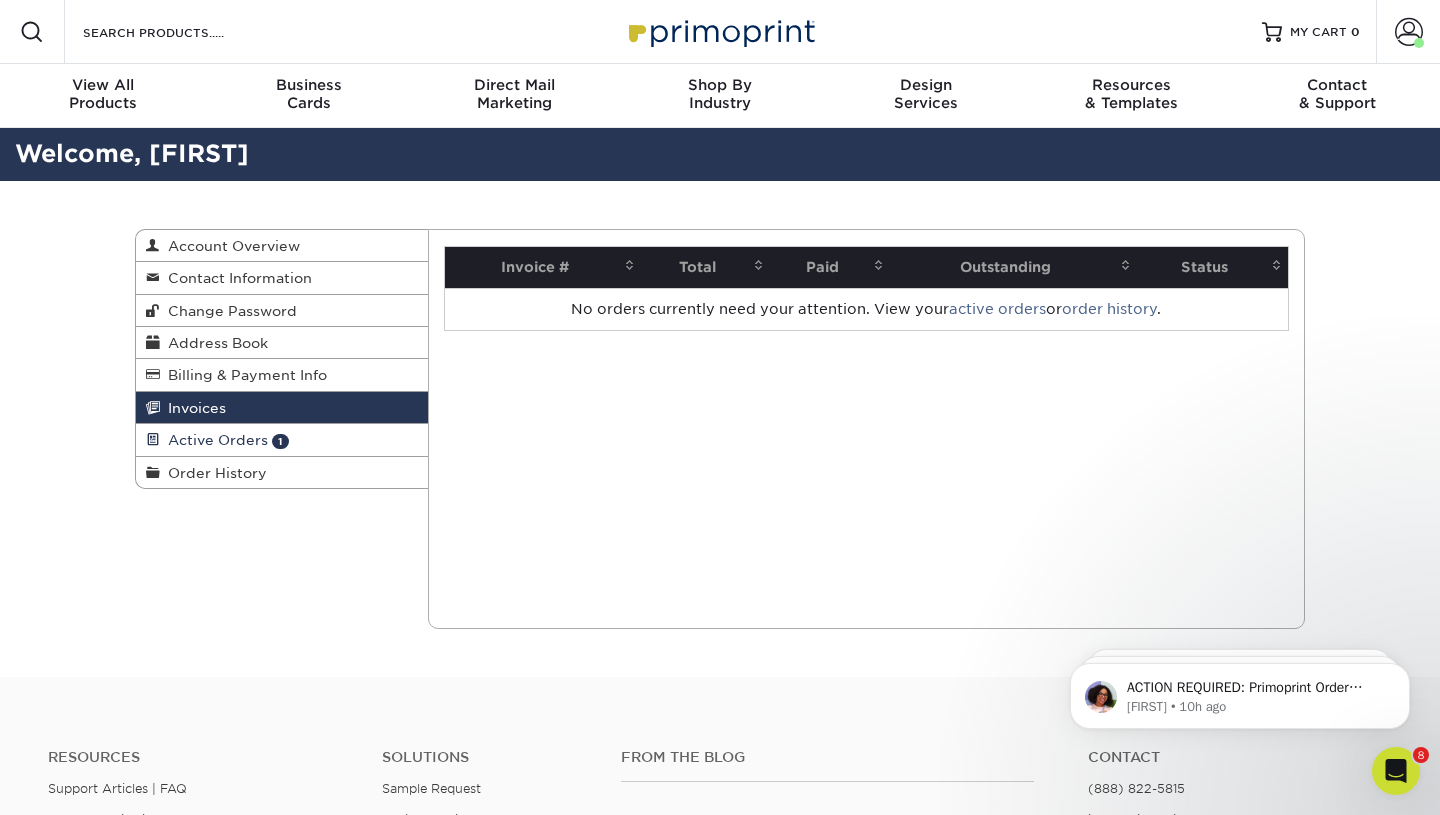 click on "Active Orders   1" at bounding box center (282, 440) 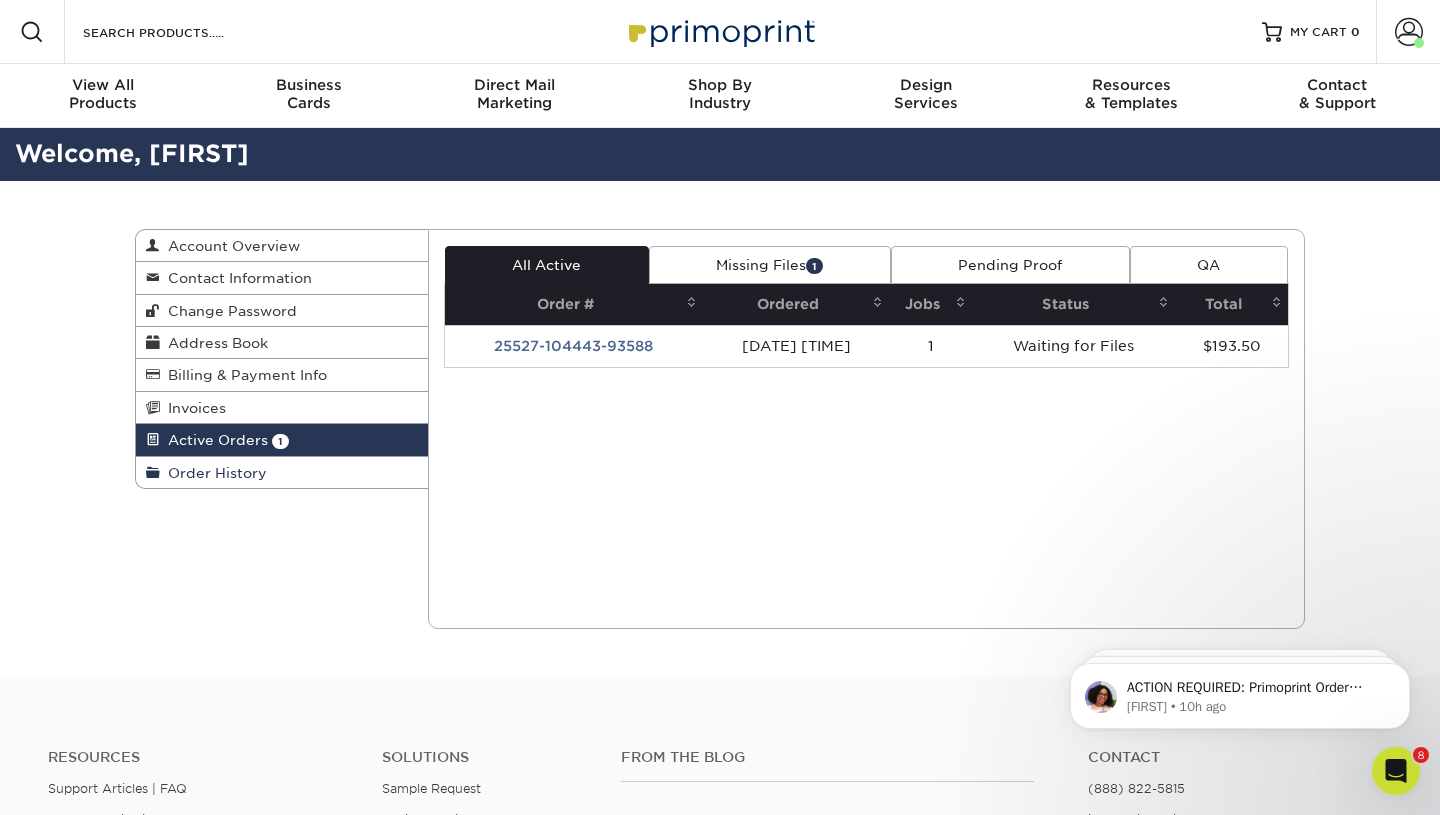 click on "Order History" at bounding box center [282, 472] 